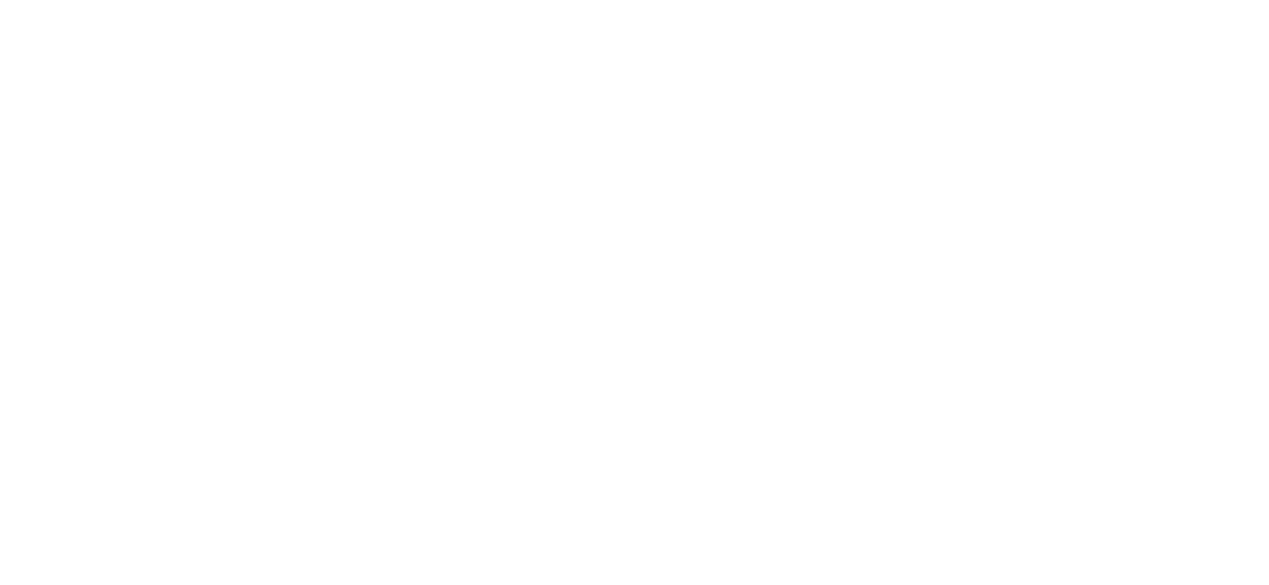scroll, scrollTop: 0, scrollLeft: 0, axis: both 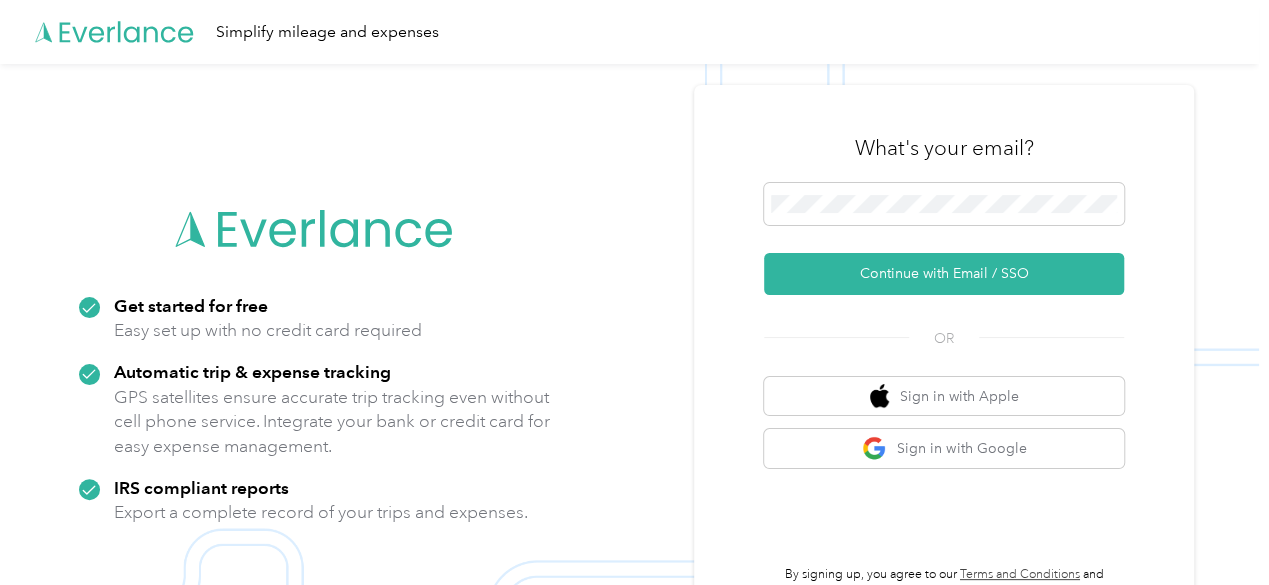 click at bounding box center (629, 356) 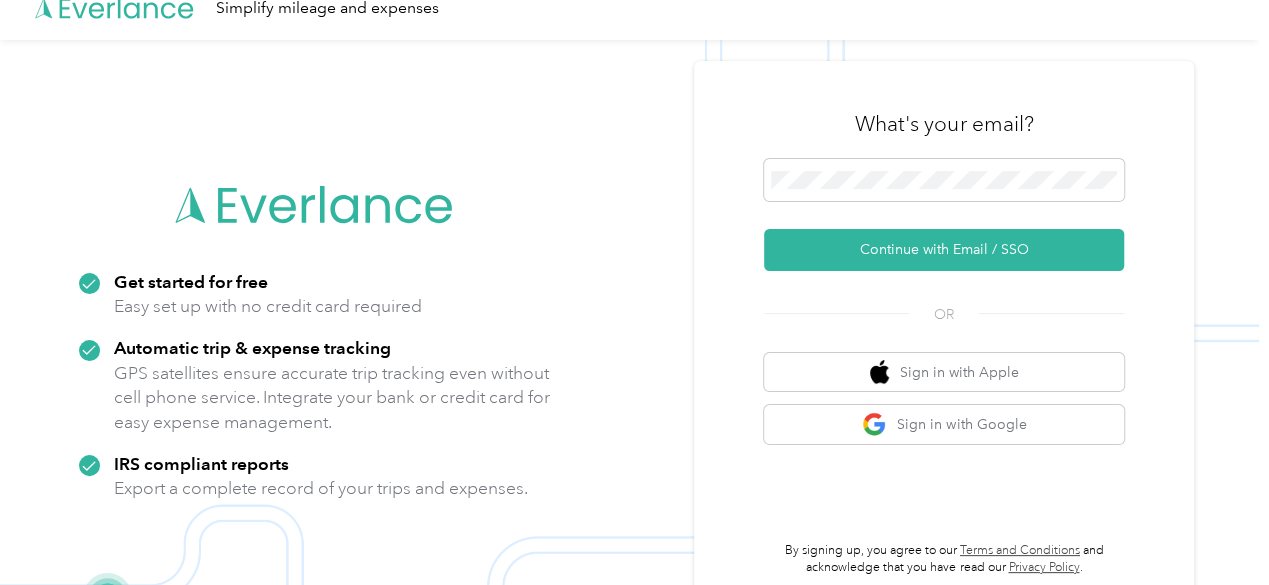 scroll, scrollTop: 0, scrollLeft: 0, axis: both 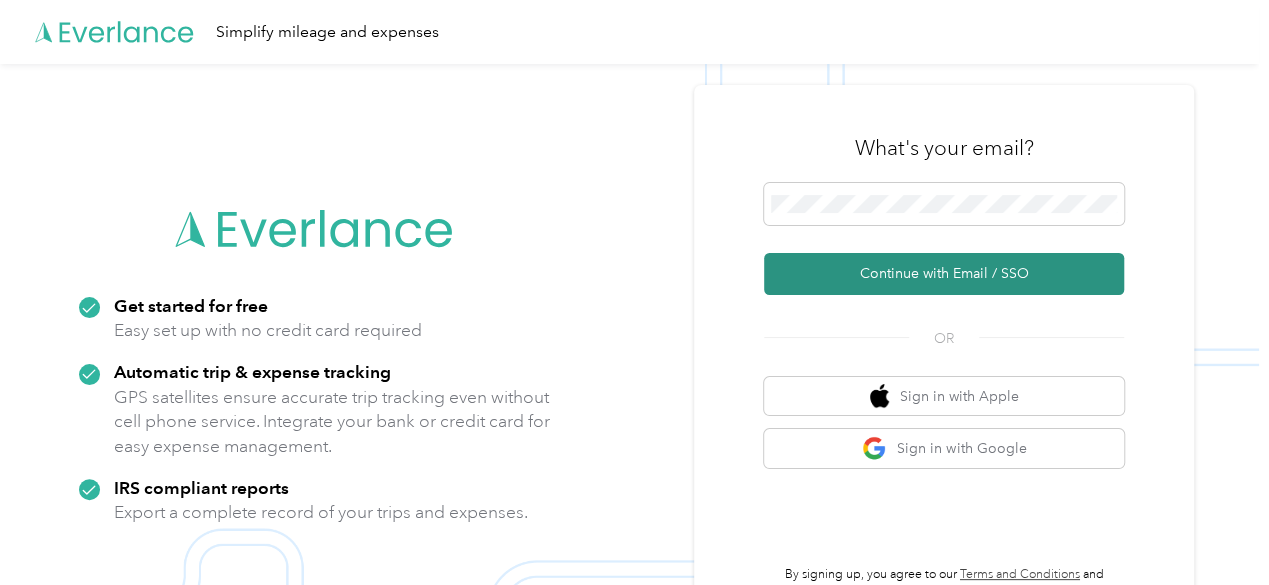 click on "Continue with Email / SSO" at bounding box center (944, 274) 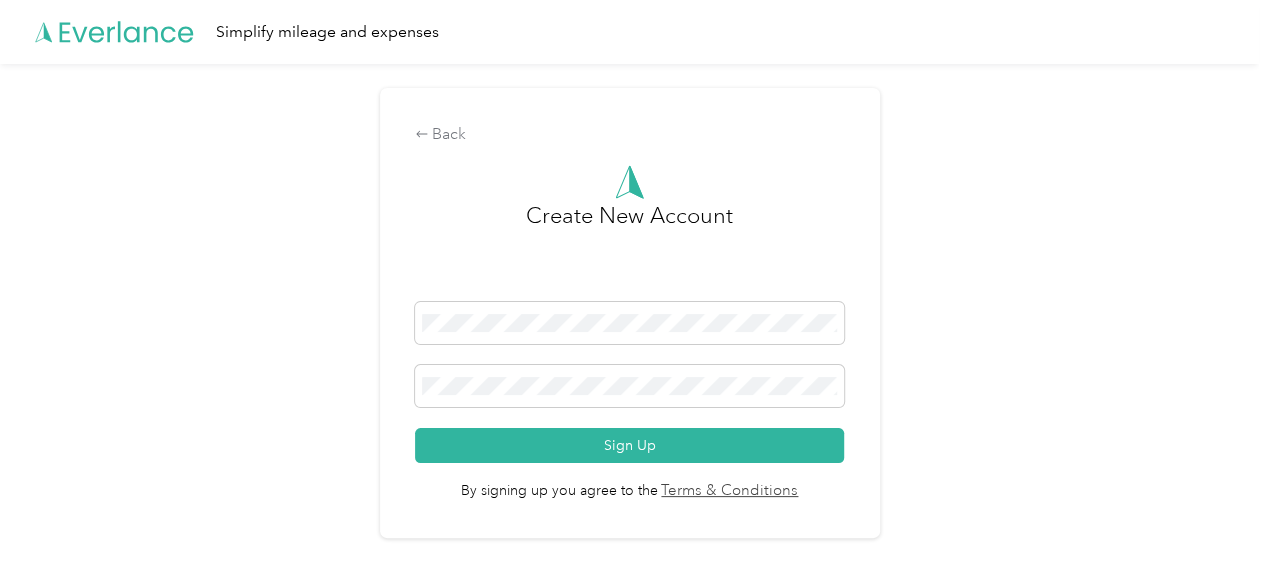 click on "Back Create New Account Sign Up By signing up you agree to the Terms & Conditions" at bounding box center (629, 321) 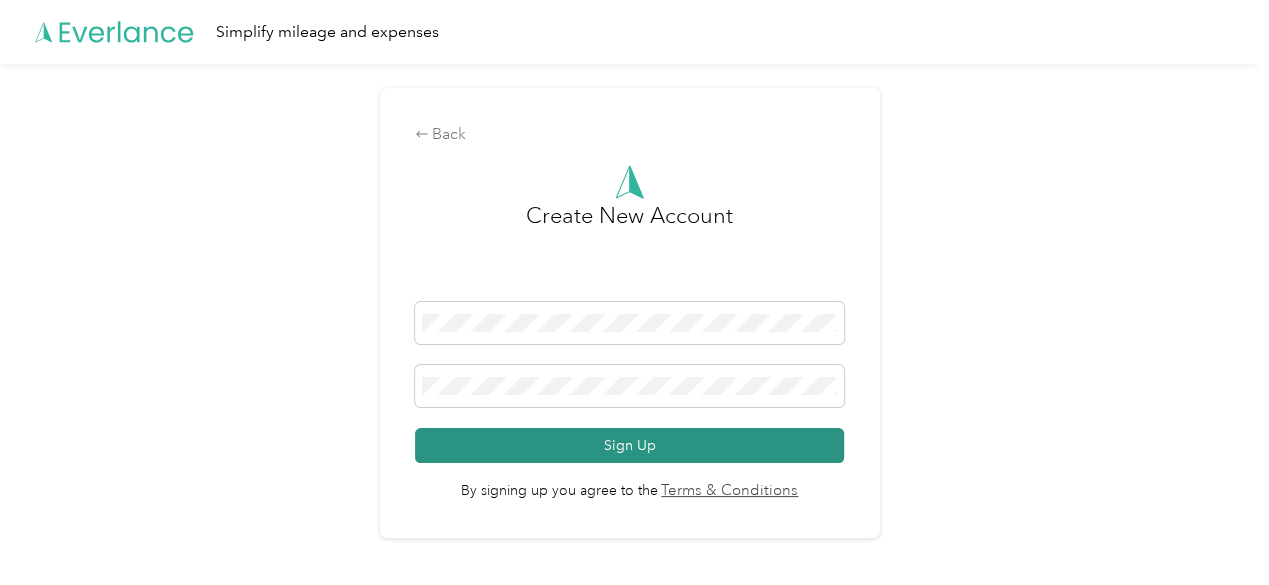 click on "Sign Up" at bounding box center [630, 445] 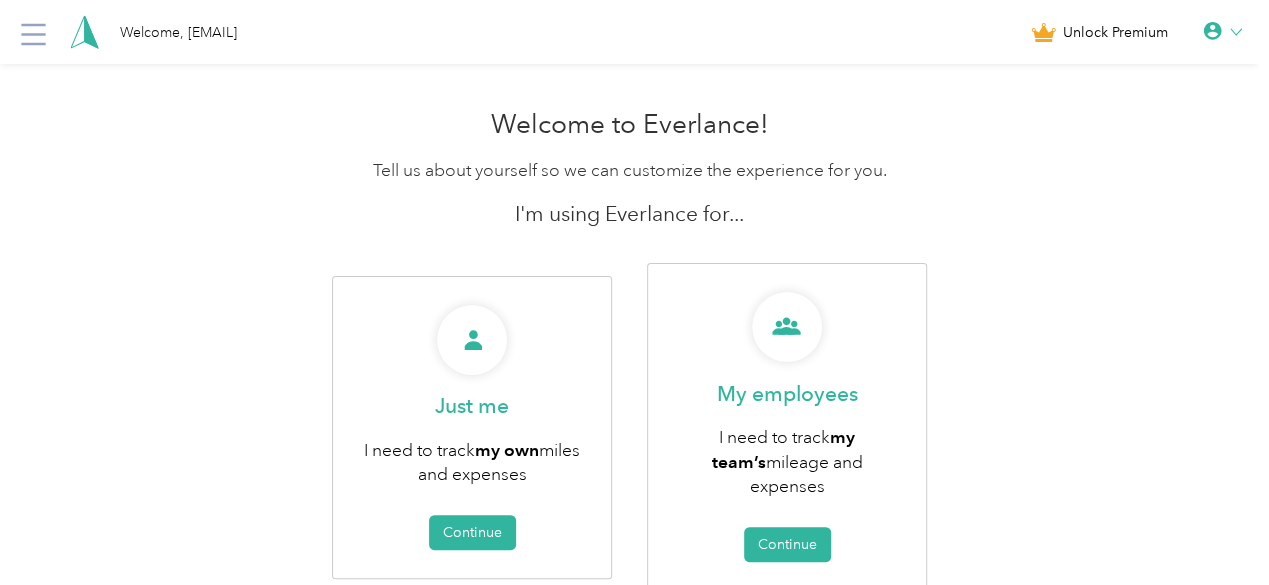 click on "Welcome to Everlance! Tell us about yourself so we can customize the experience for you. I'm using Everlance for... Just me I need to track  my own  miles and expenses Continue My employees I need to track  my team’s  mileage and expenses Continue" at bounding box center (629, 394) 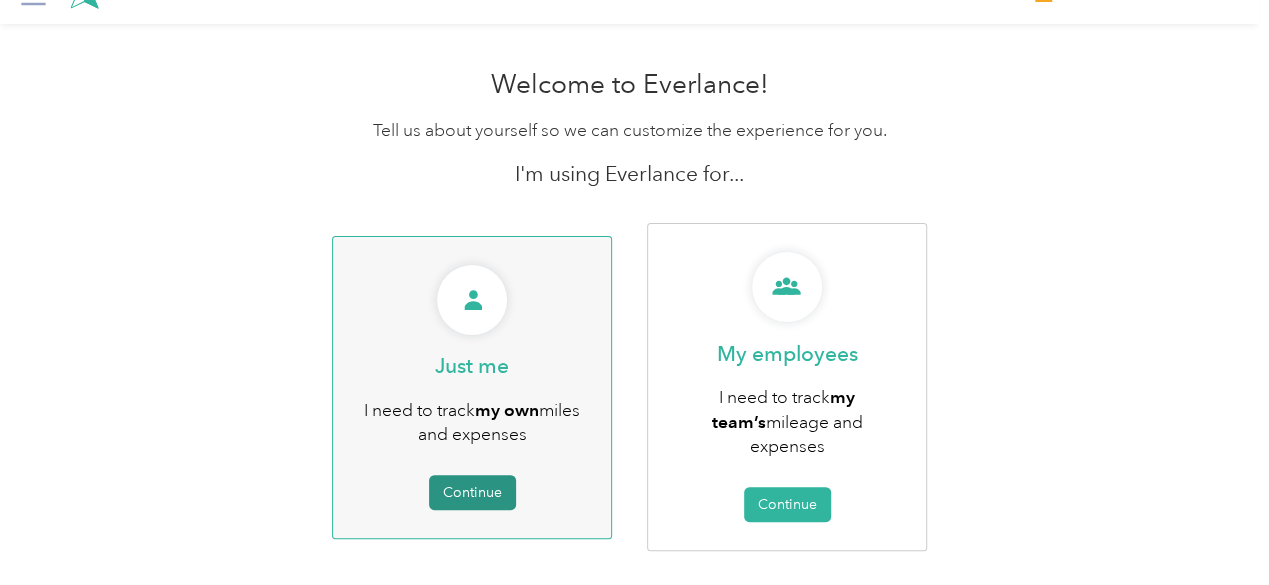 click on "Continue" at bounding box center [472, 492] 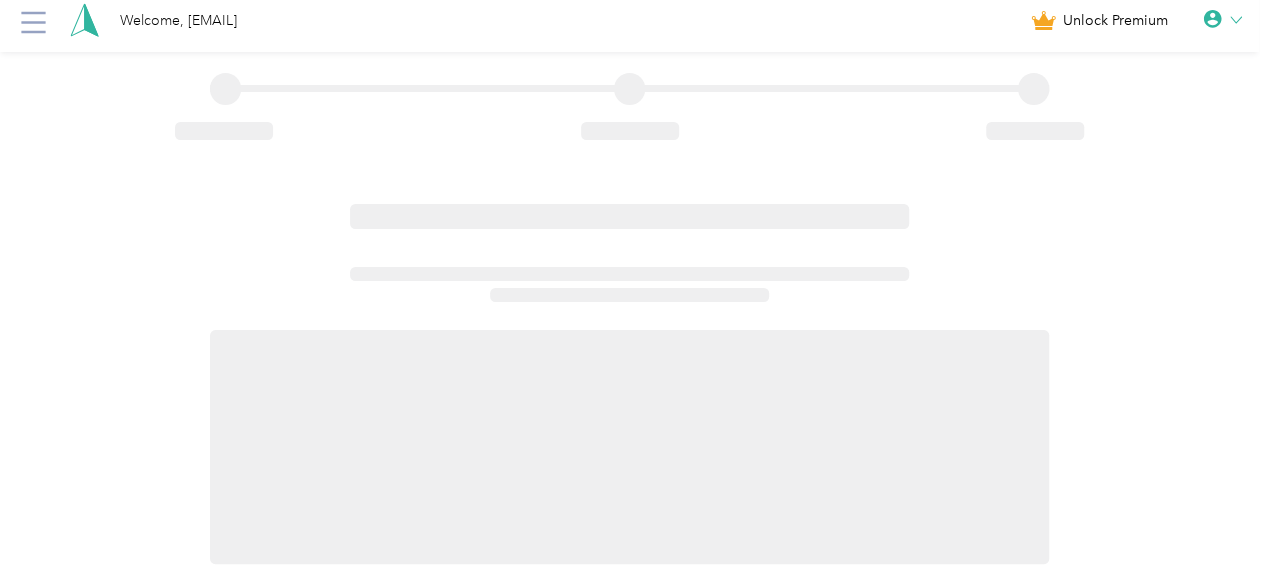 scroll, scrollTop: 40, scrollLeft: 0, axis: vertical 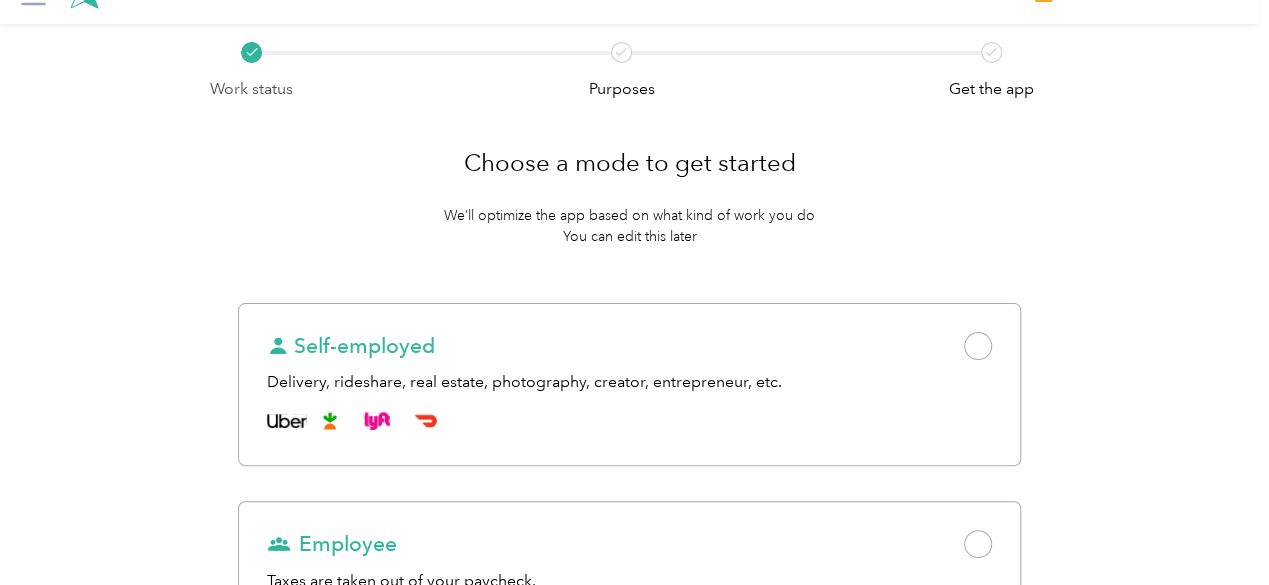 click on "Work status Purposes Get the app Choose a mode to get started We’ll optimize the app based on what kind of work you do   You can edit this later  Self-employed Delivery, rideshare, real estate, photography, creator, entrepreneur, etc. Employee  Taxes are taken out of your paycheck. Examples: Healthcare, distribution, sales. Need help choosing? Back Next" at bounding box center [629, 449] 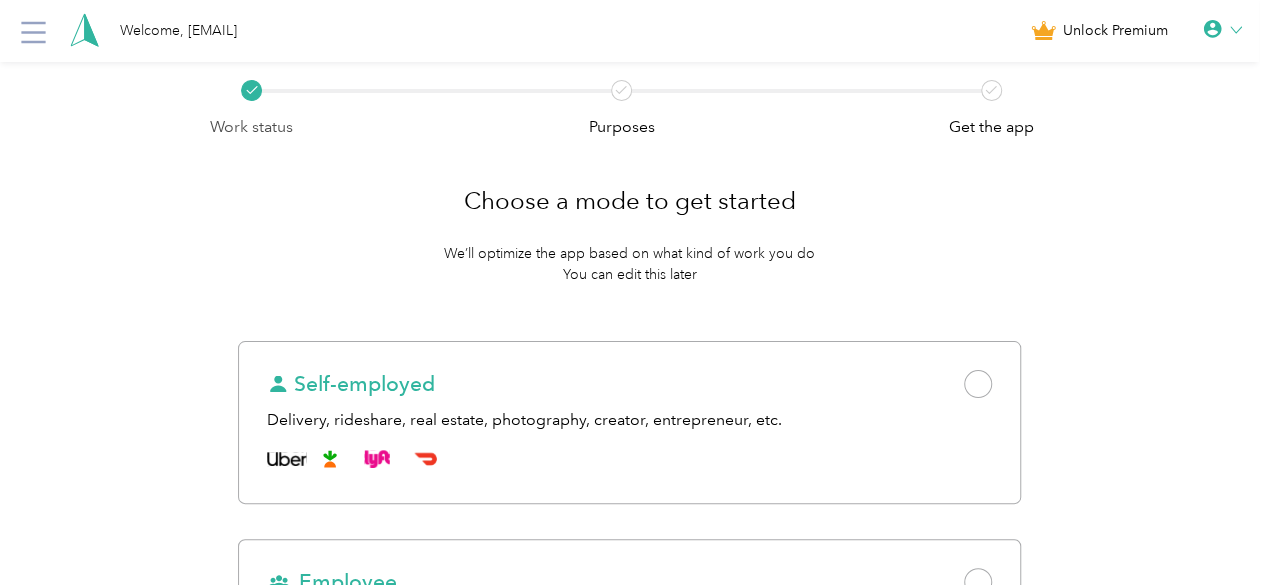scroll, scrollTop: 0, scrollLeft: 0, axis: both 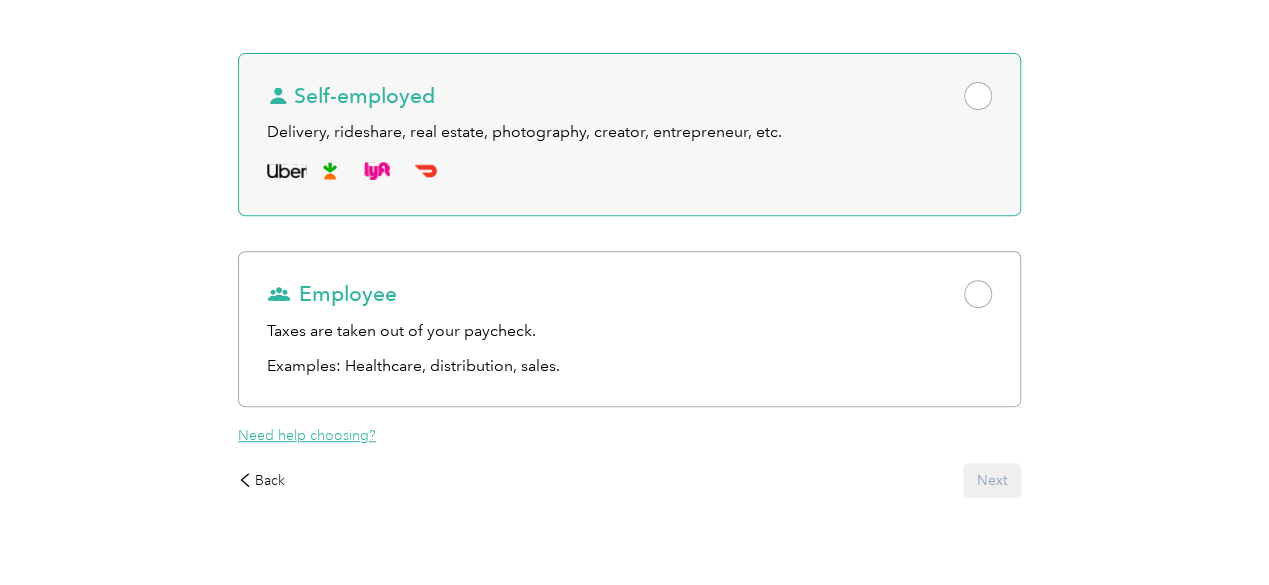 click at bounding box center [978, 96] 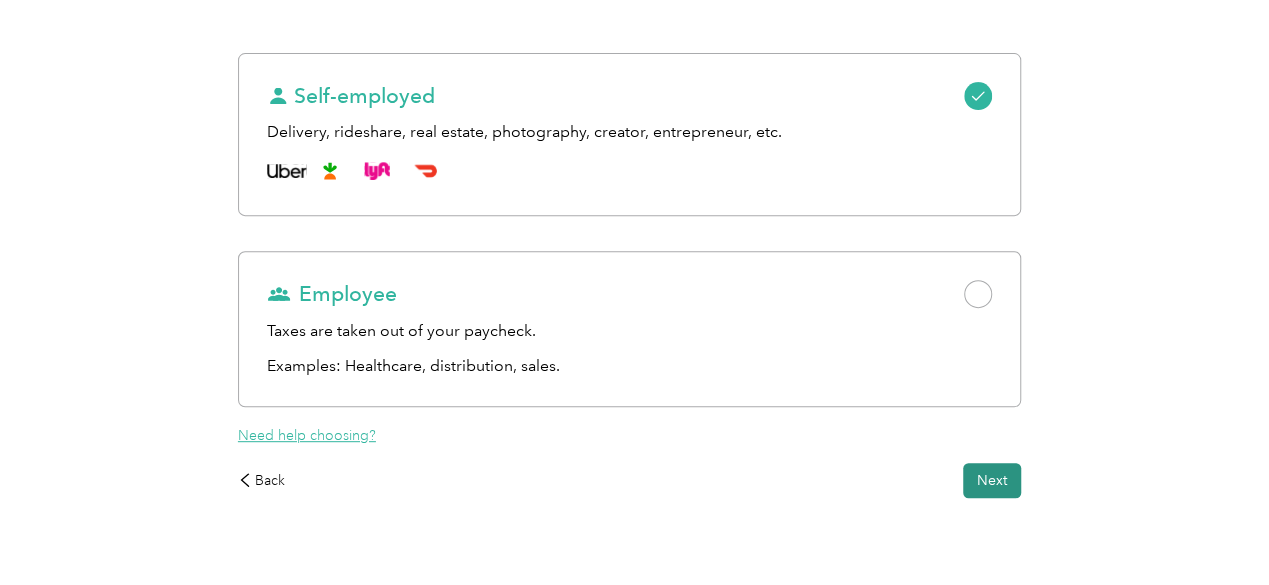 click on "Next" at bounding box center (992, 480) 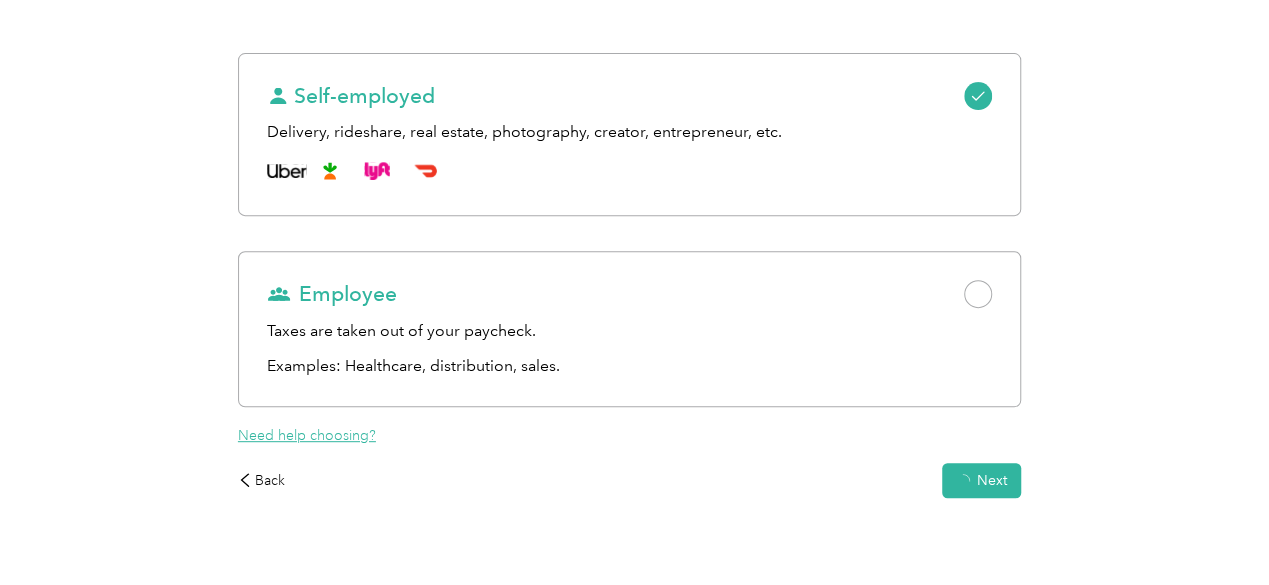 scroll, scrollTop: 265, scrollLeft: 0, axis: vertical 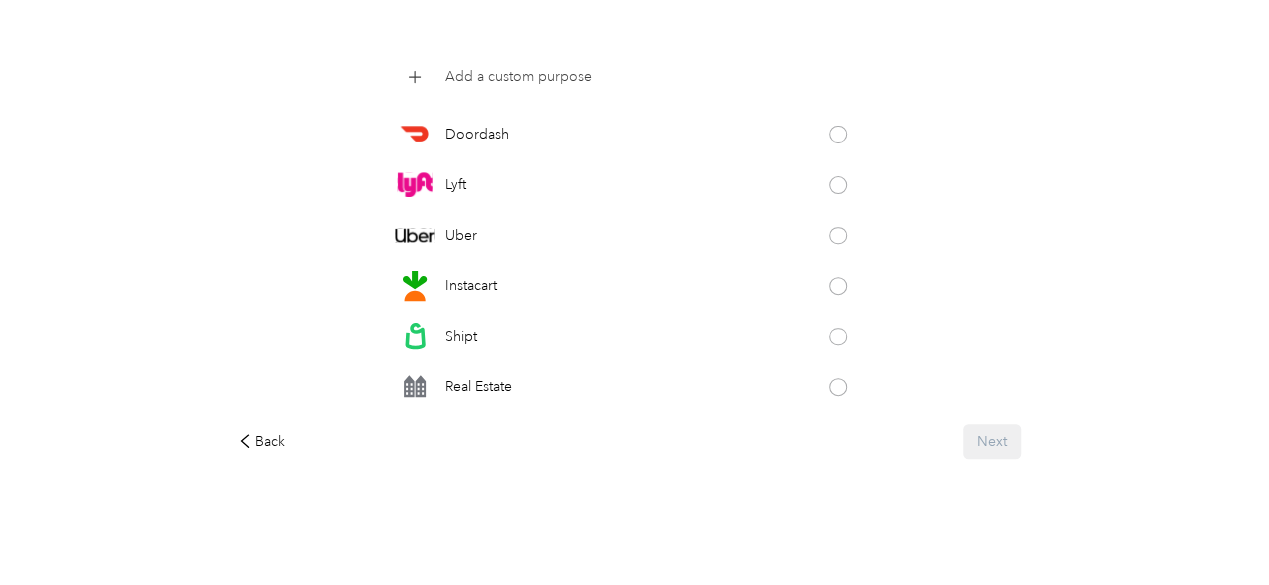 click 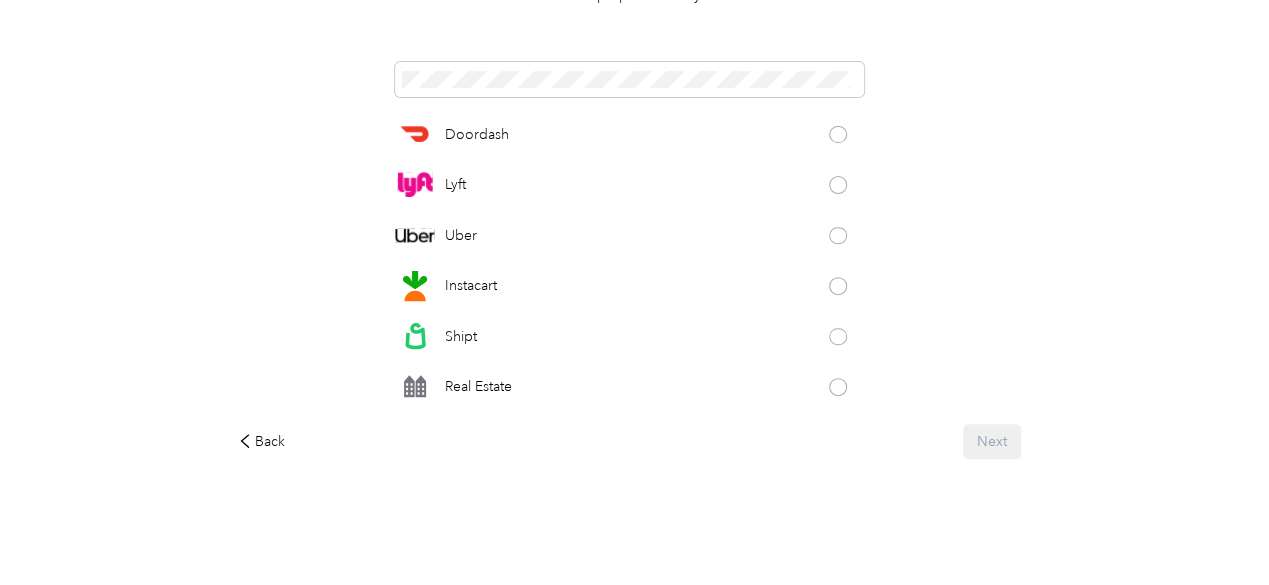 scroll, scrollTop: 260, scrollLeft: 0, axis: vertical 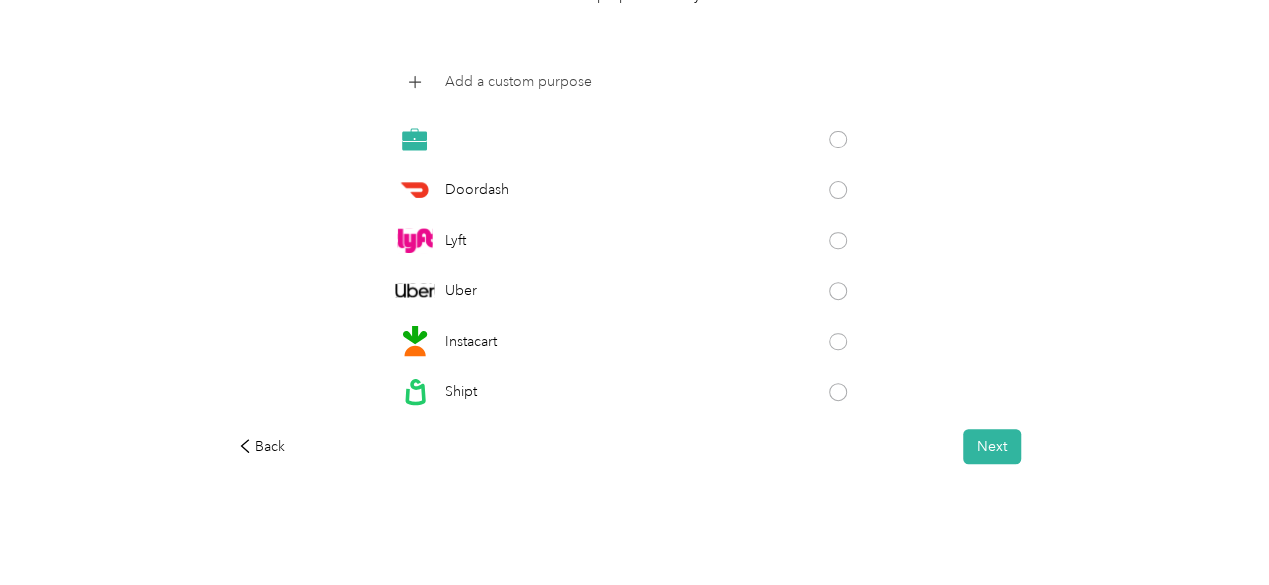 click on "Add a custom purpose" at bounding box center (518, 81) 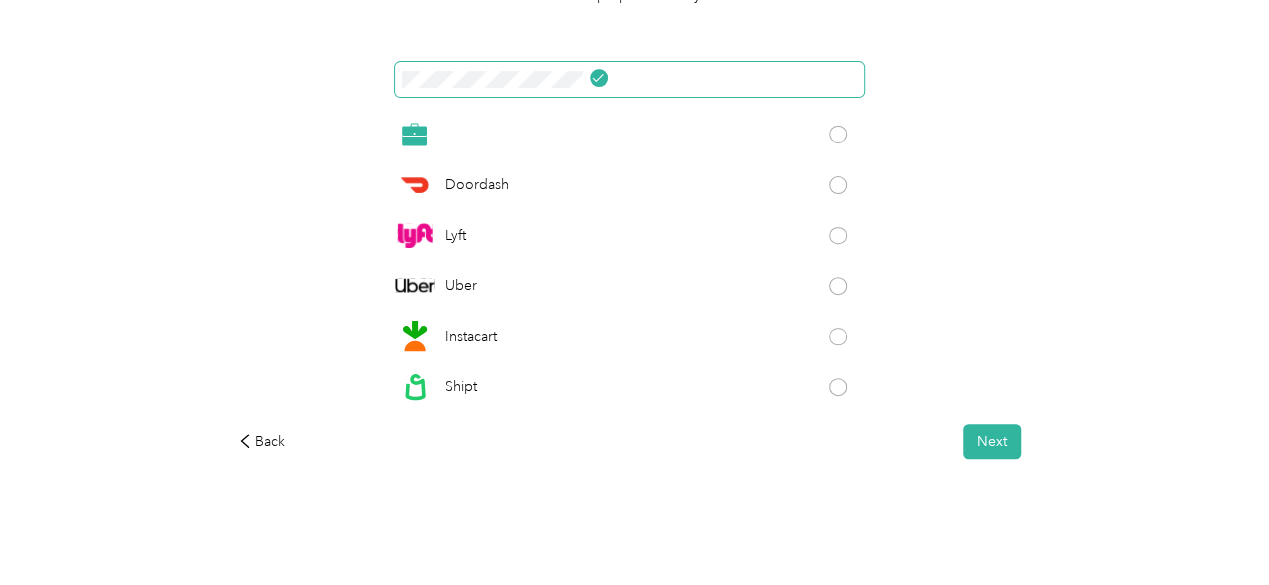 scroll, scrollTop: 0, scrollLeft: 16, axis: horizontal 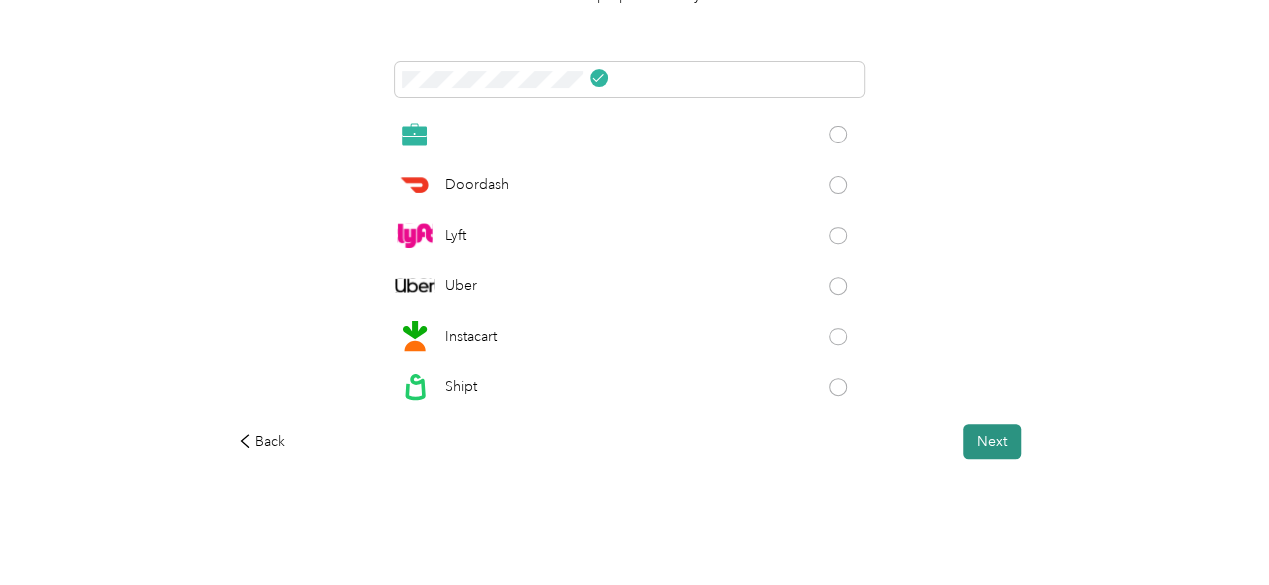 click on "Next" at bounding box center (992, 441) 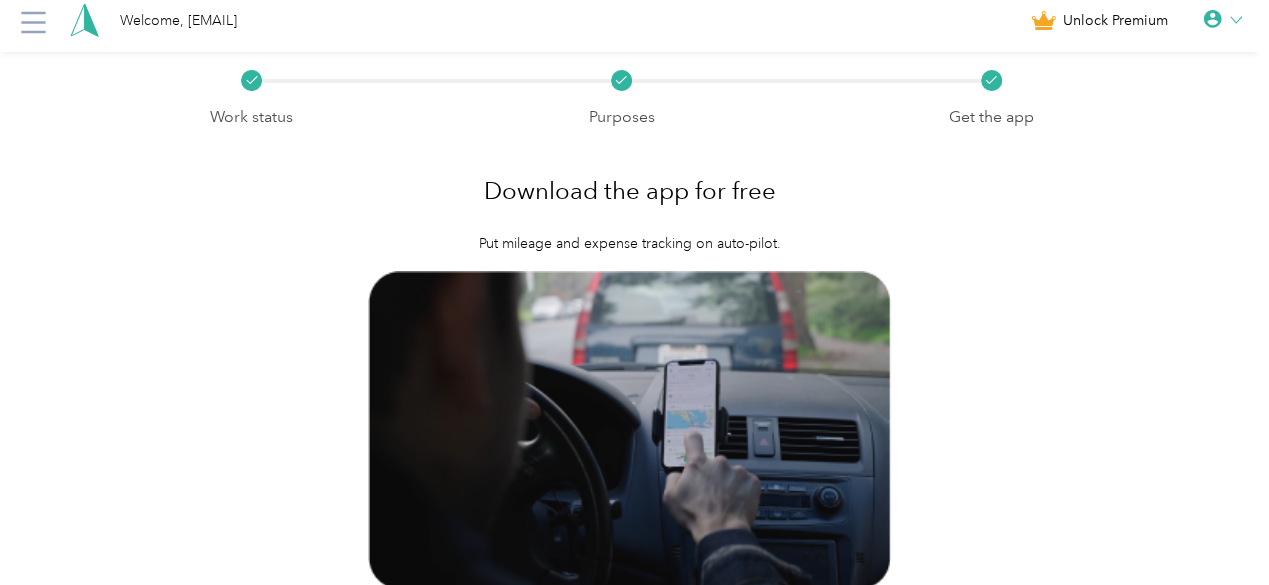 scroll, scrollTop: 0, scrollLeft: 0, axis: both 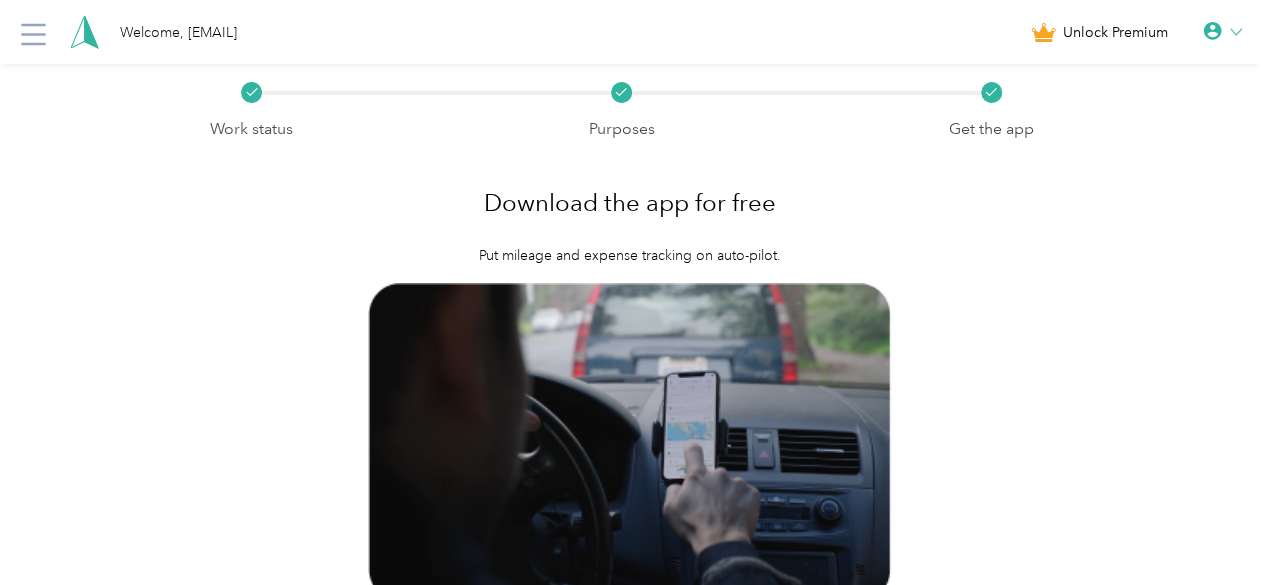 drag, startPoint x: 767, startPoint y: 447, endPoint x: 896, endPoint y: 404, distance: 135.97794 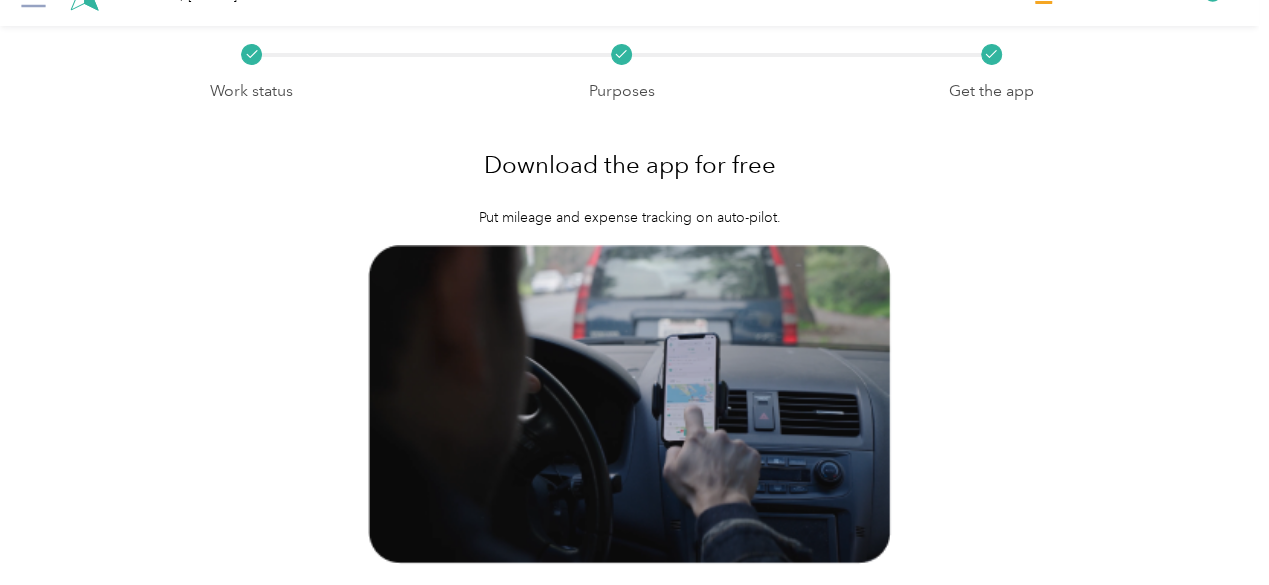 click at bounding box center [694, 618] 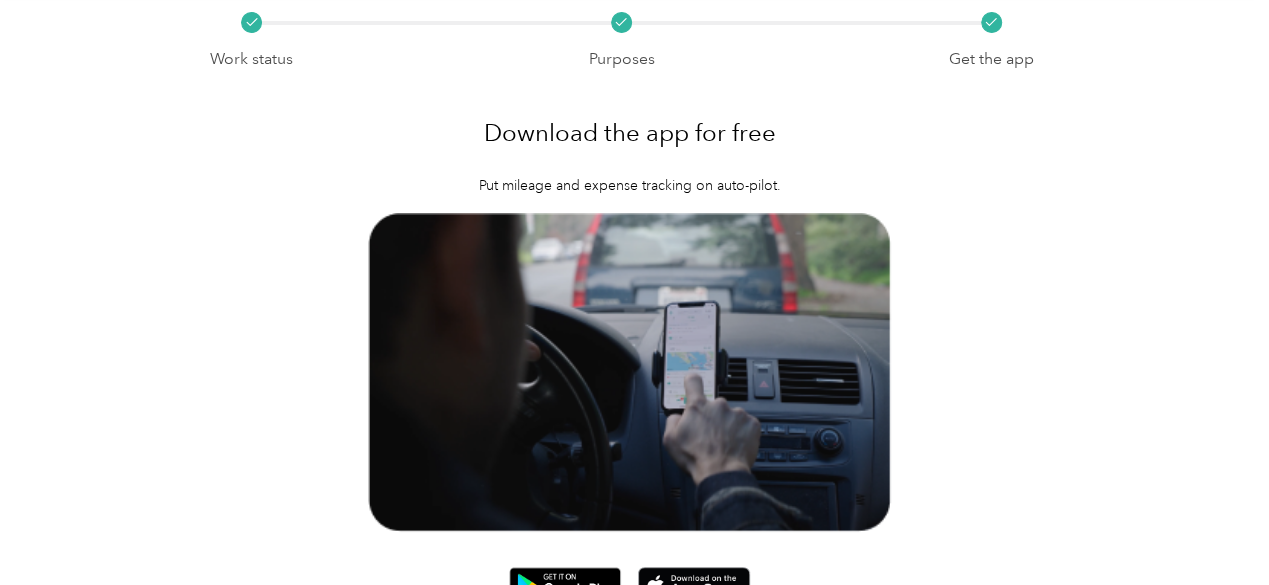 scroll, scrollTop: 77, scrollLeft: 0, axis: vertical 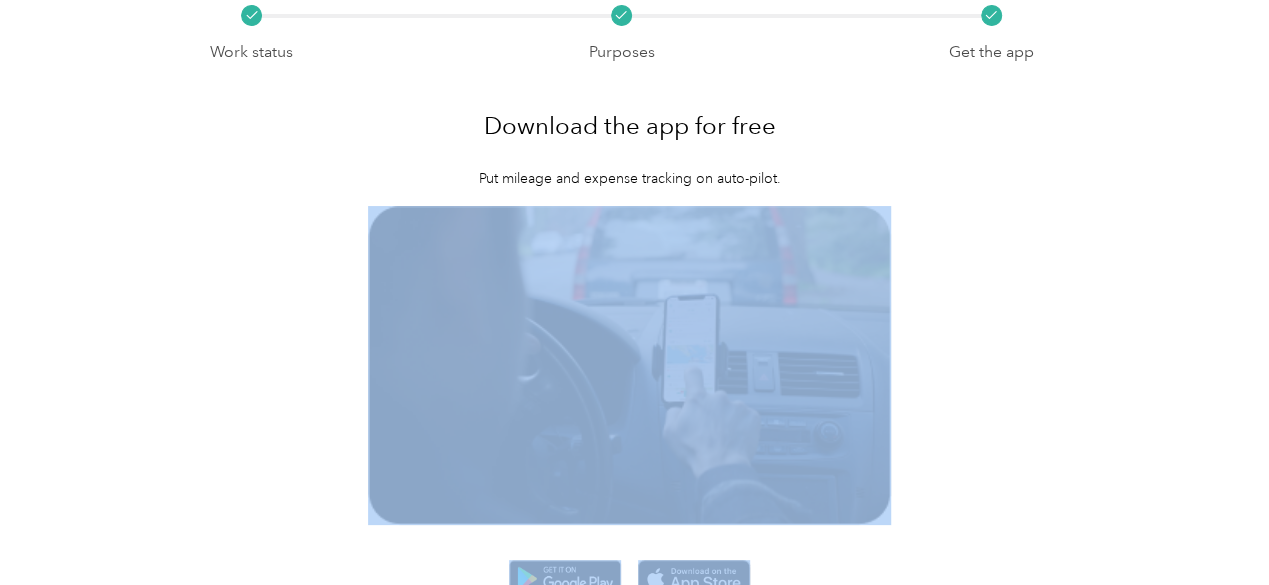 drag, startPoint x: 1059, startPoint y: 403, endPoint x: 1104, endPoint y: 251, distance: 158.52129 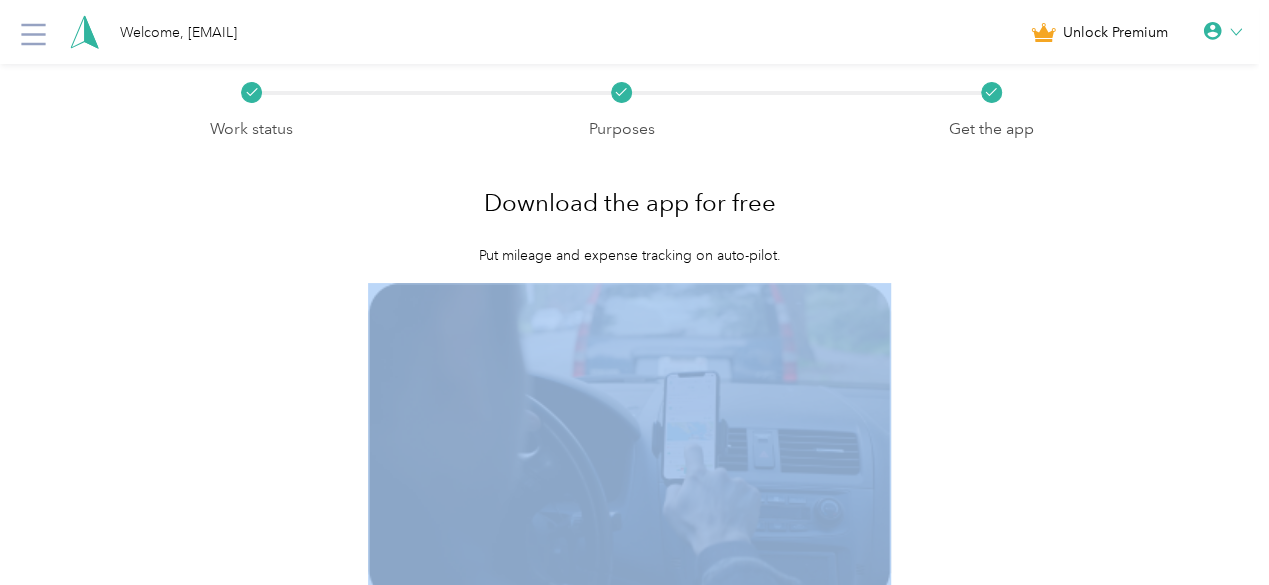 click 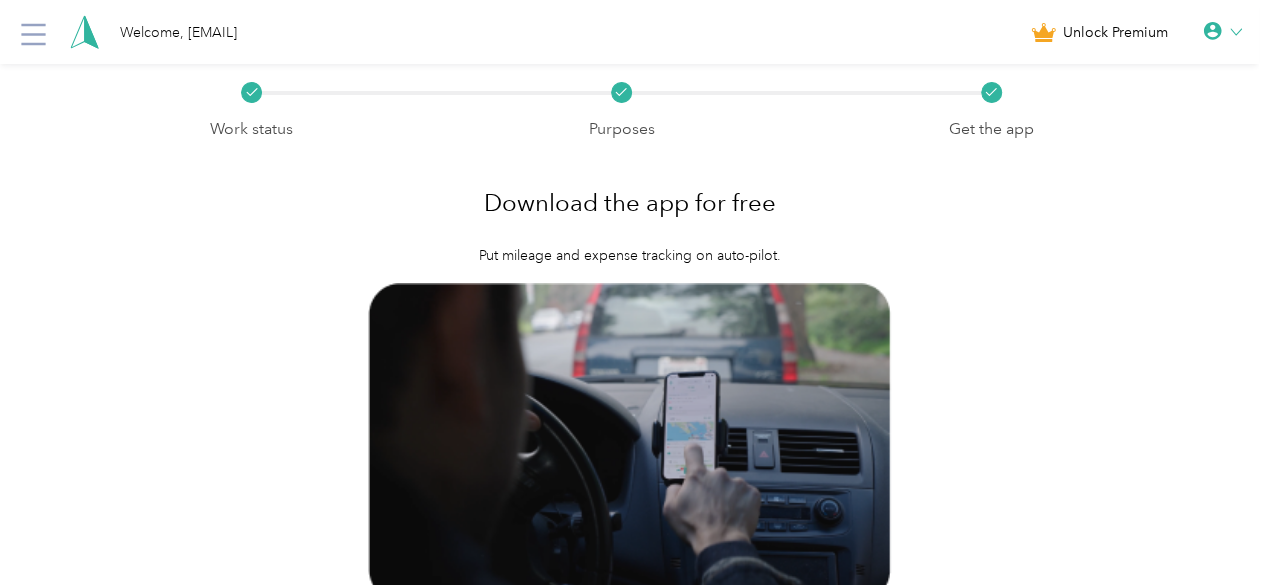 click on "Personal Settings" at bounding box center [1154, 70] 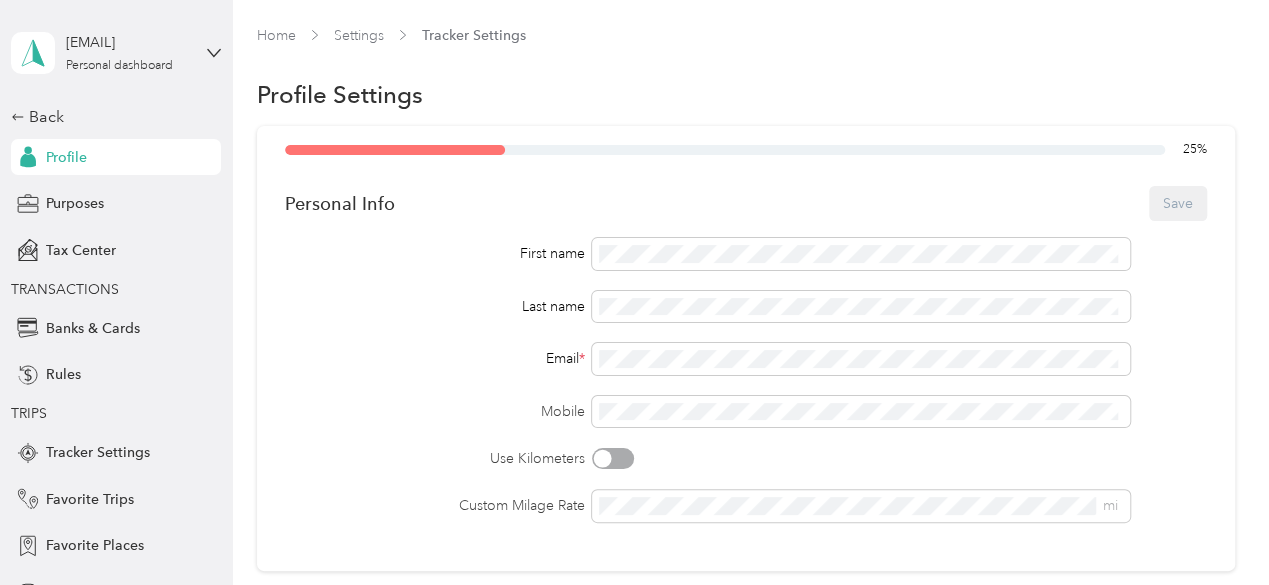 drag, startPoint x: 1140, startPoint y: 70, endPoint x: 382, endPoint y: 349, distance: 807.71594 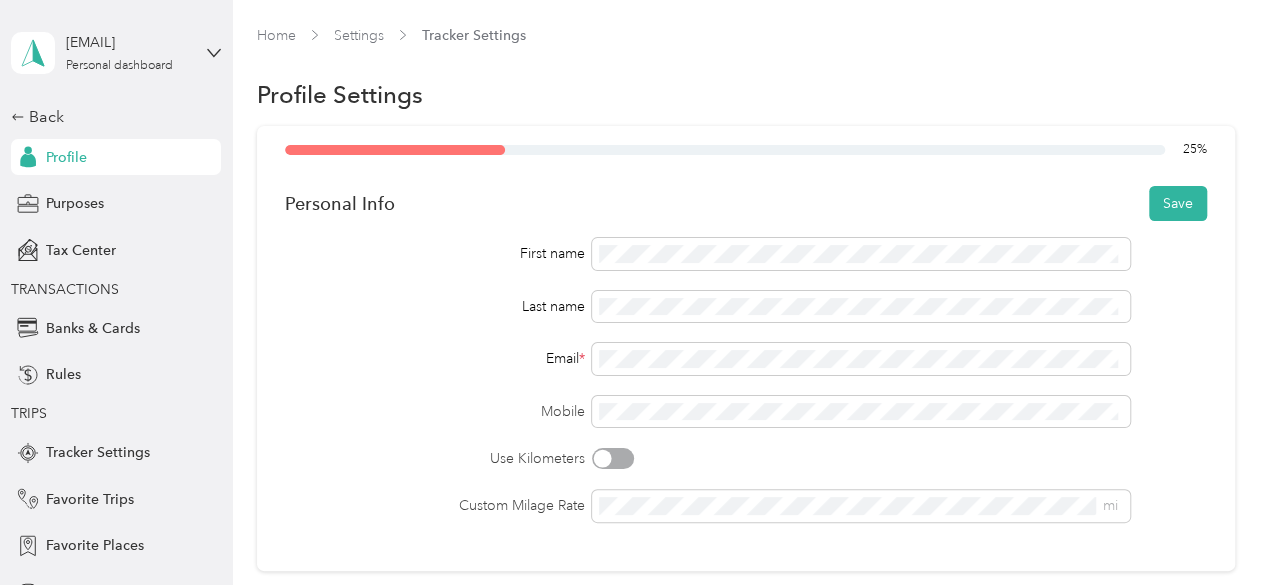 click on "First name Last name Email * Mobile   Use Kilometers   Custom Milage Rate   mi" at bounding box center [746, 380] 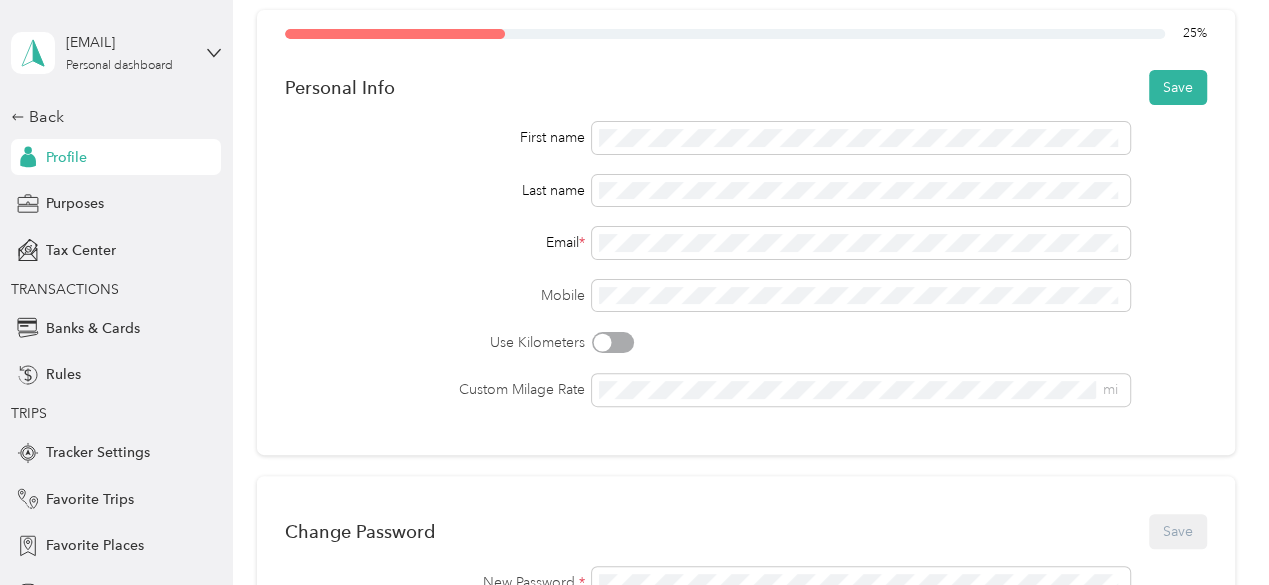 scroll, scrollTop: 120, scrollLeft: 0, axis: vertical 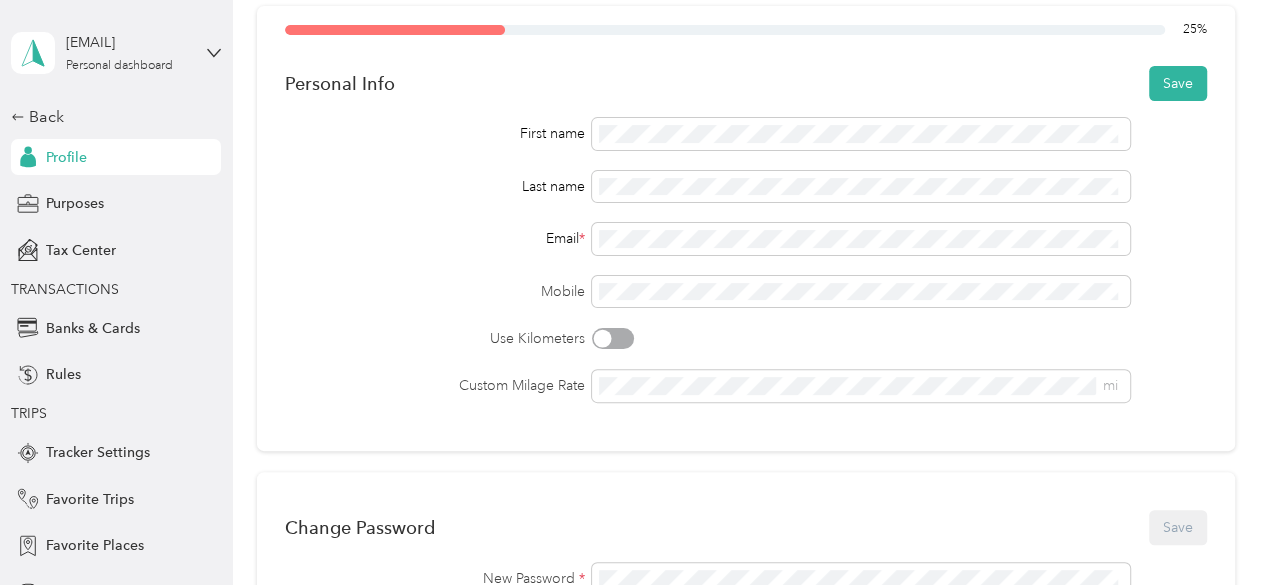 click on "Custom Milage Rate   mi" at bounding box center [746, 386] 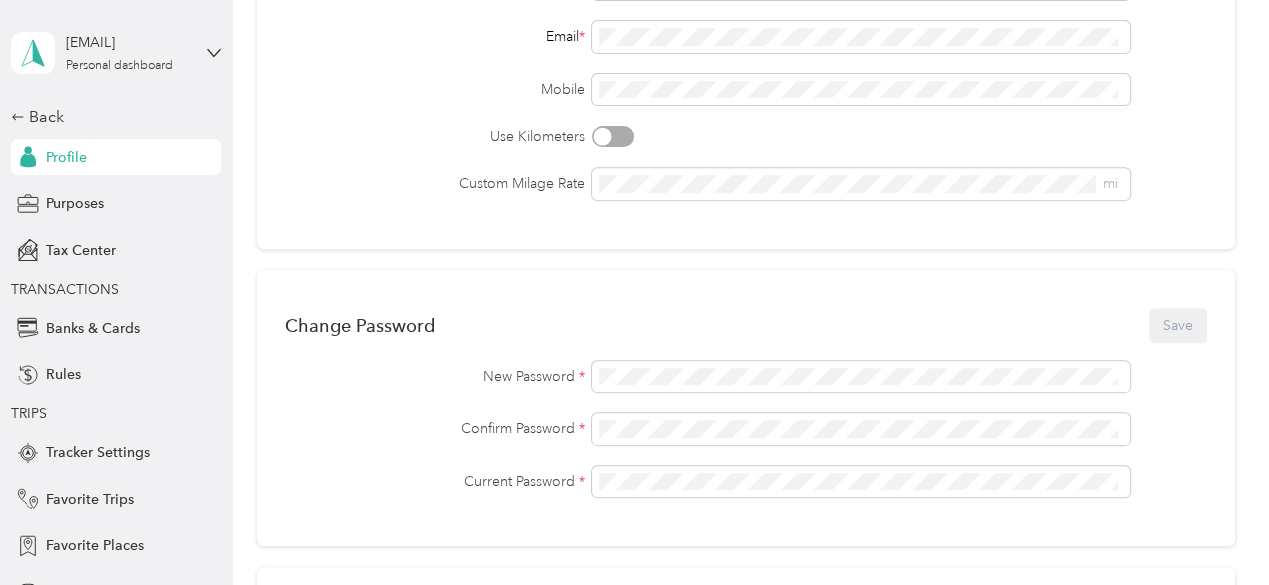 scroll, scrollTop: 327, scrollLeft: 0, axis: vertical 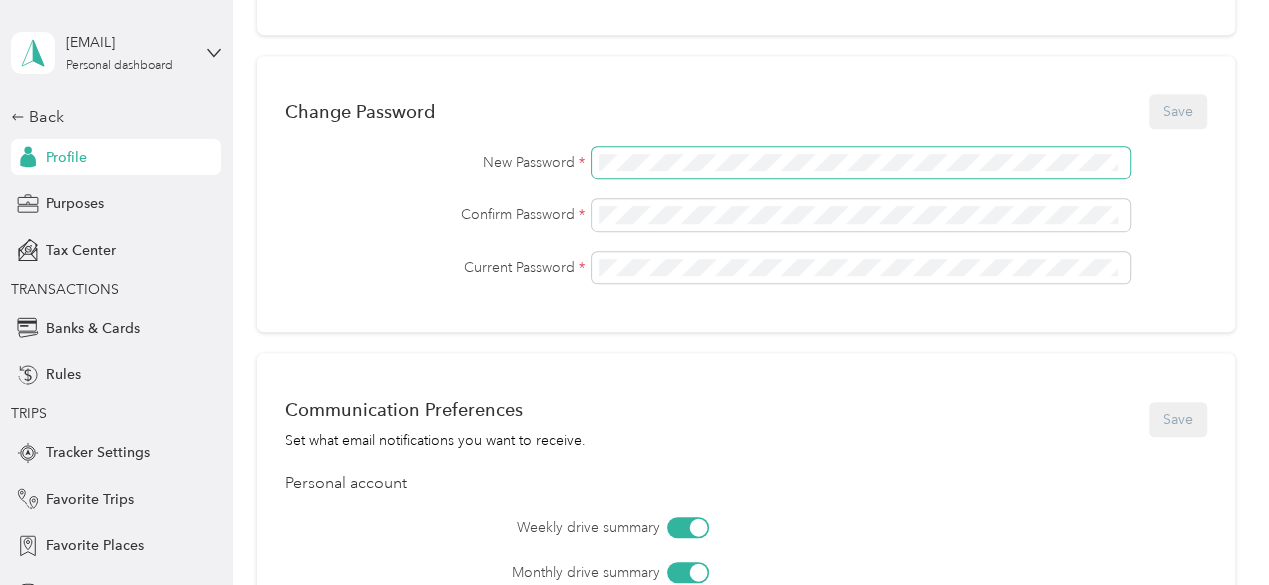 click at bounding box center [861, 163] 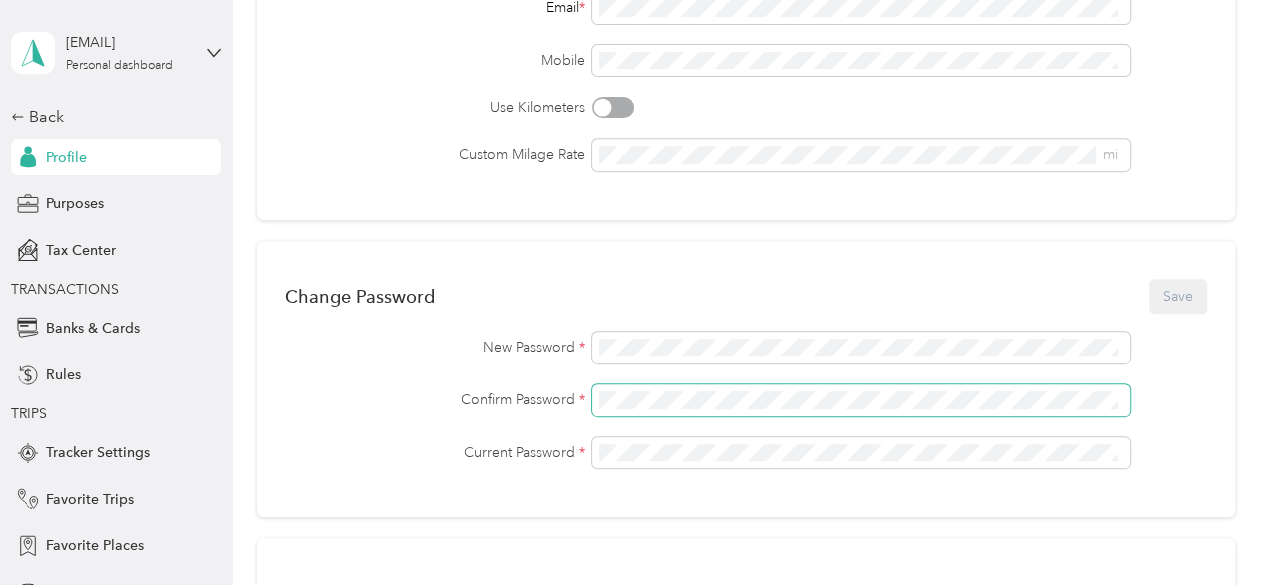 scroll, scrollTop: 346, scrollLeft: 0, axis: vertical 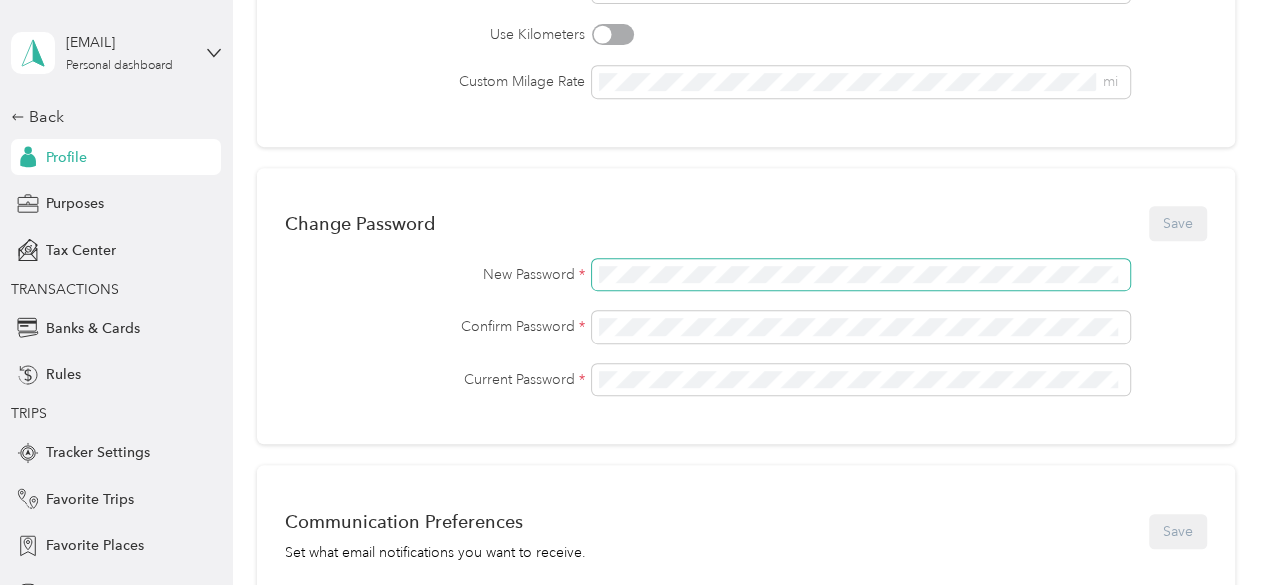 click on "New Password   * Confirm Password   * Current Password   *" at bounding box center (746, 327) 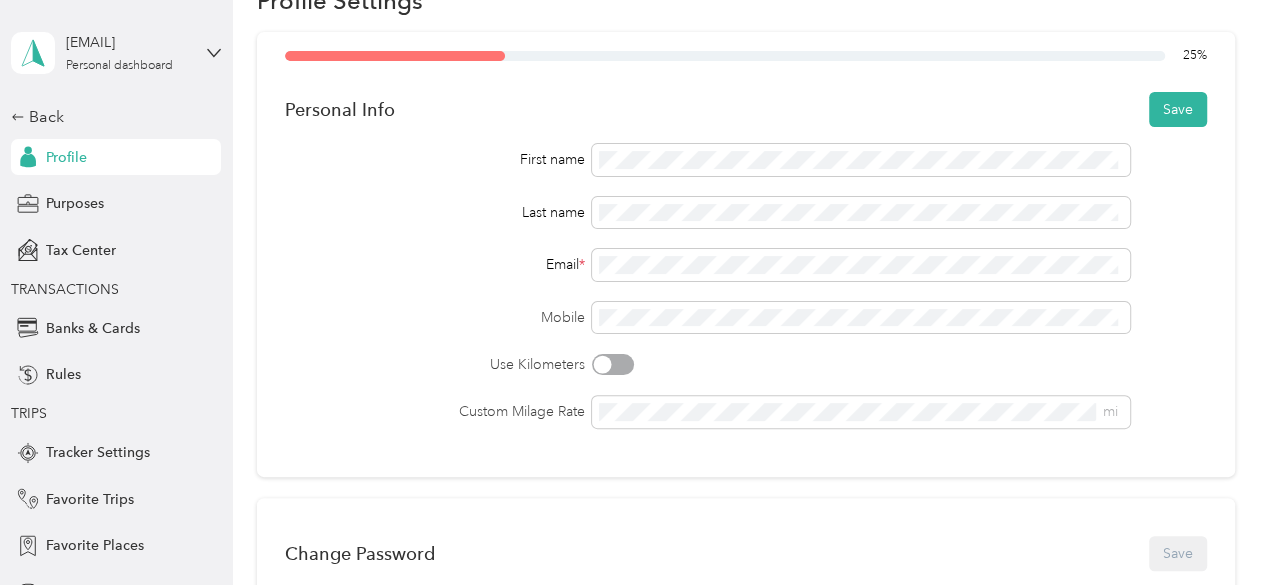 scroll, scrollTop: 0, scrollLeft: 0, axis: both 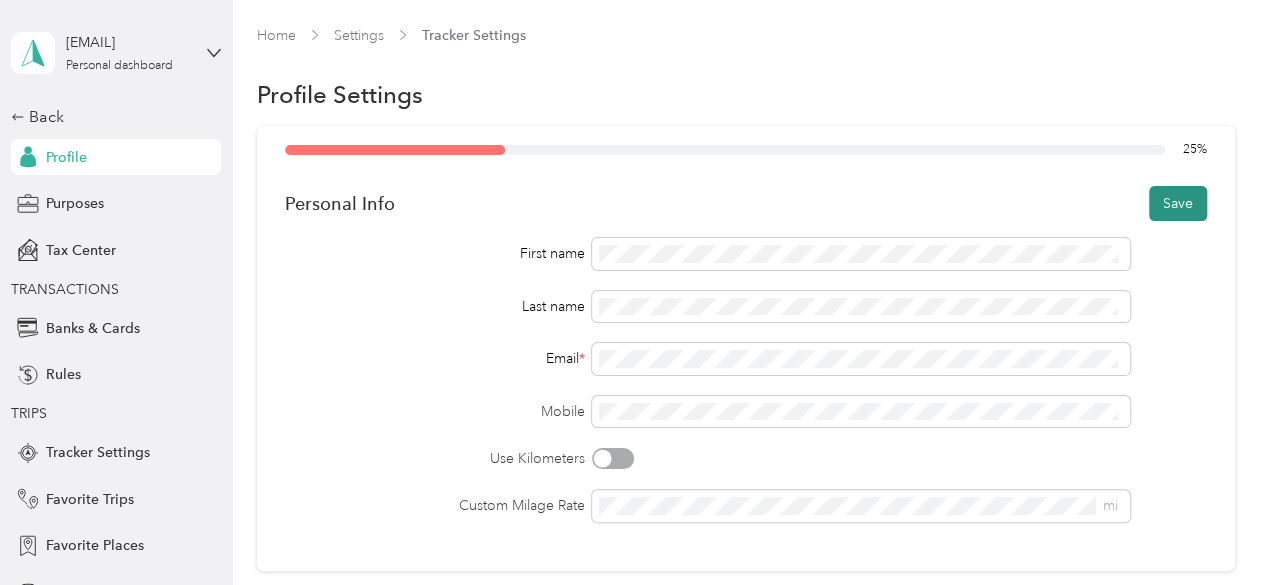 click on "Save" at bounding box center (1178, 203) 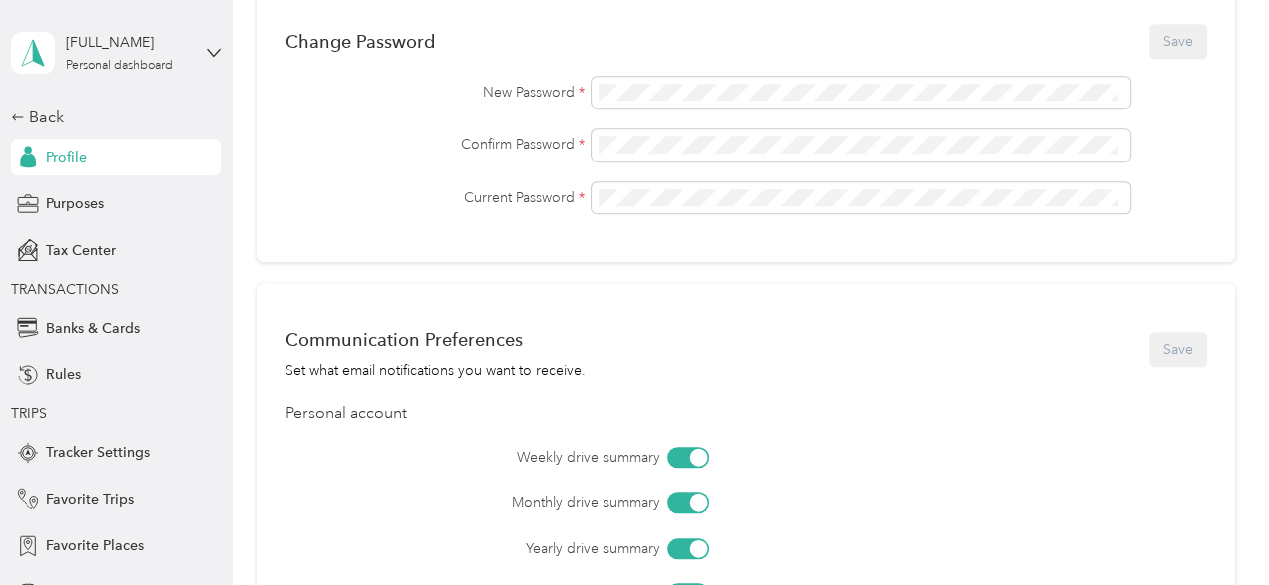scroll, scrollTop: 616, scrollLeft: 0, axis: vertical 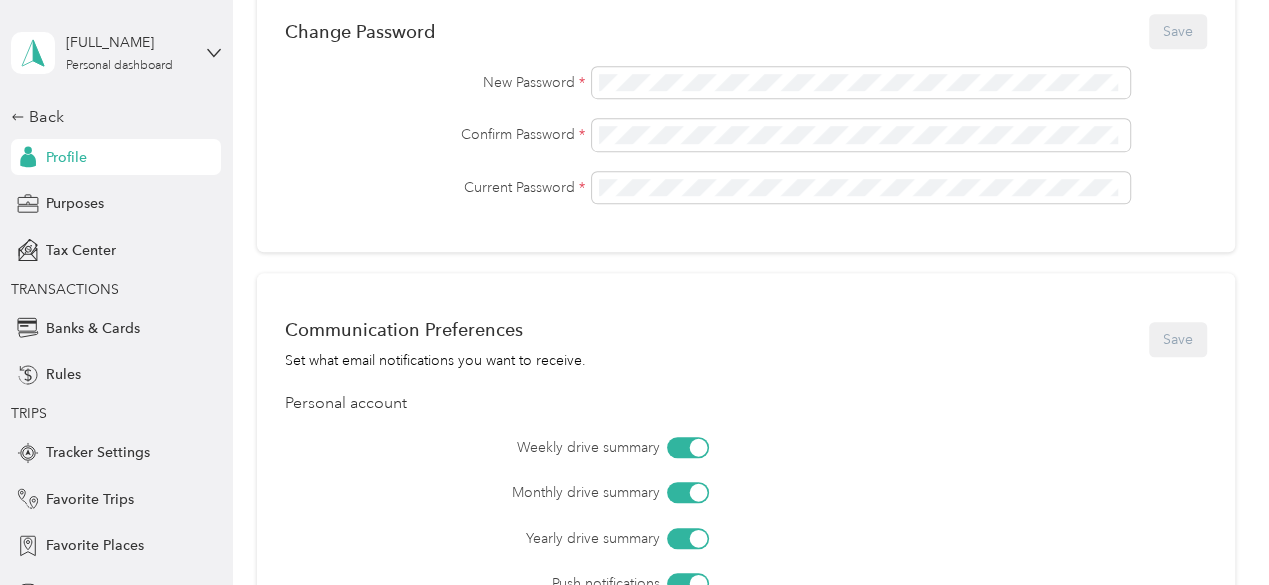 click on "Home Settings Tracker Settings Profile Settings Personal Info Save First name Last name Email * Mobile   Use Kilometers   Custom Milage Rate   mi Change Password Save New Password   * Confirm Password   * Current Password   * Communication Preferences Set what email notifications you want to receive. Save Personal account Weekly drive summary   Monthly drive summary   Yearly drive summary   Push notifications   Promotions, discounts, and pro-tips" at bounding box center [745, 101] 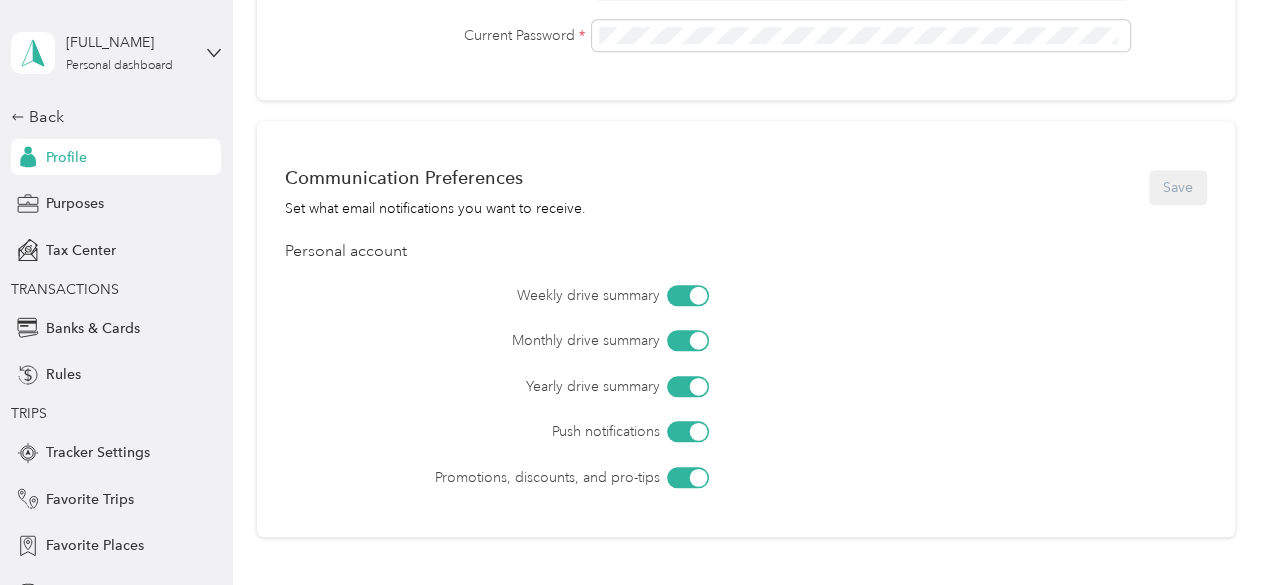 scroll, scrollTop: 782, scrollLeft: 0, axis: vertical 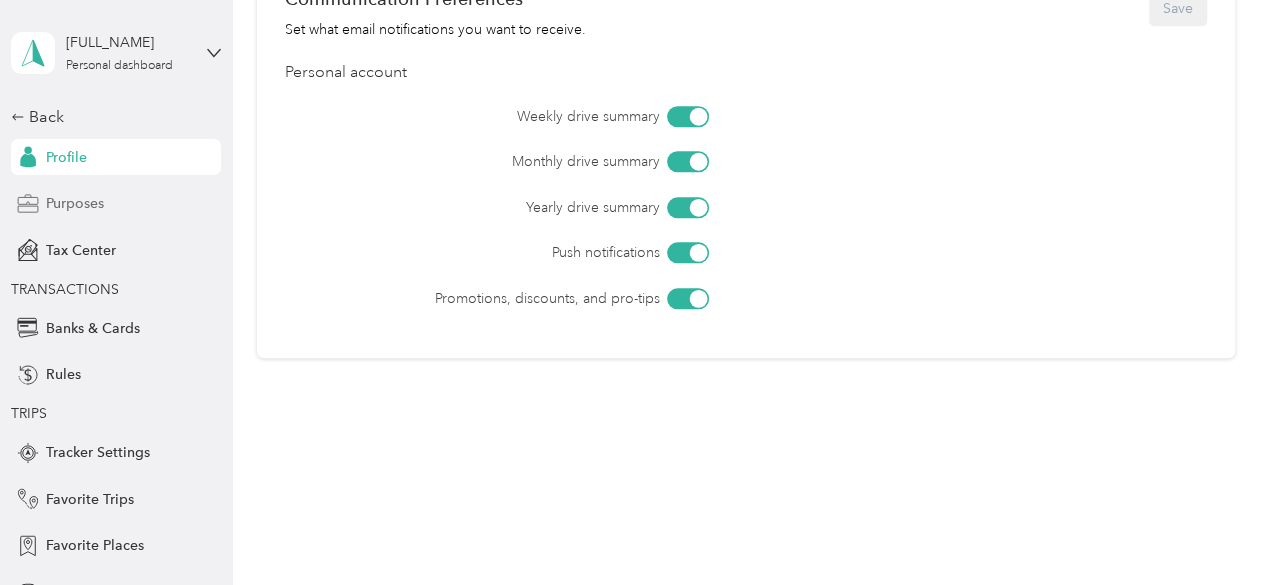 click on "Purposes" at bounding box center [75, 203] 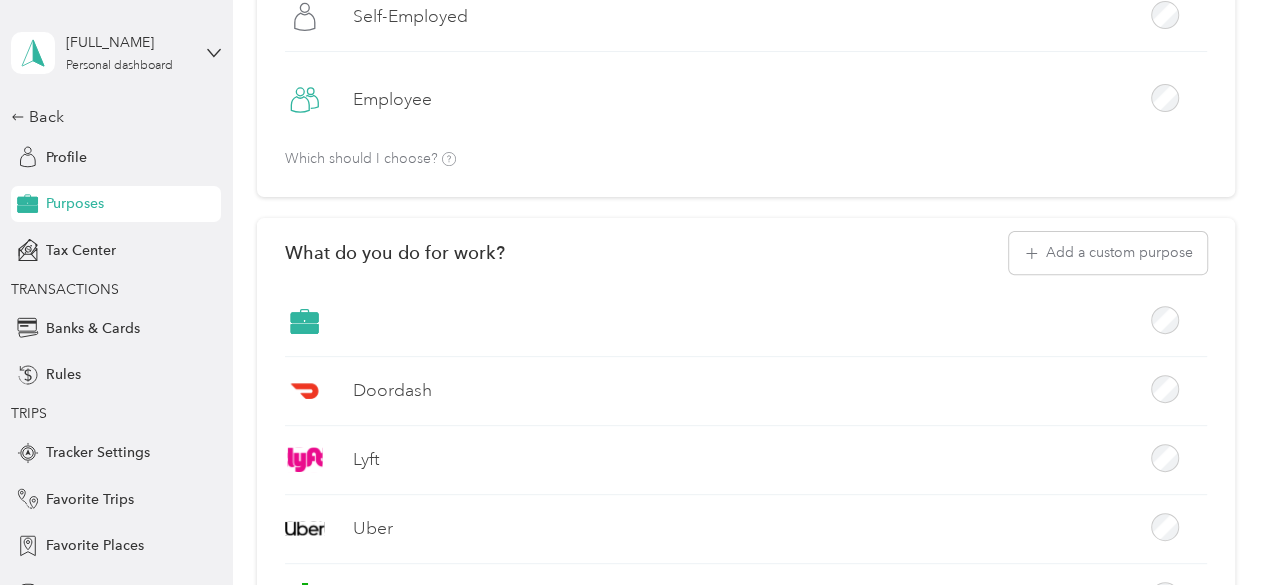 scroll, scrollTop: 947, scrollLeft: 0, axis: vertical 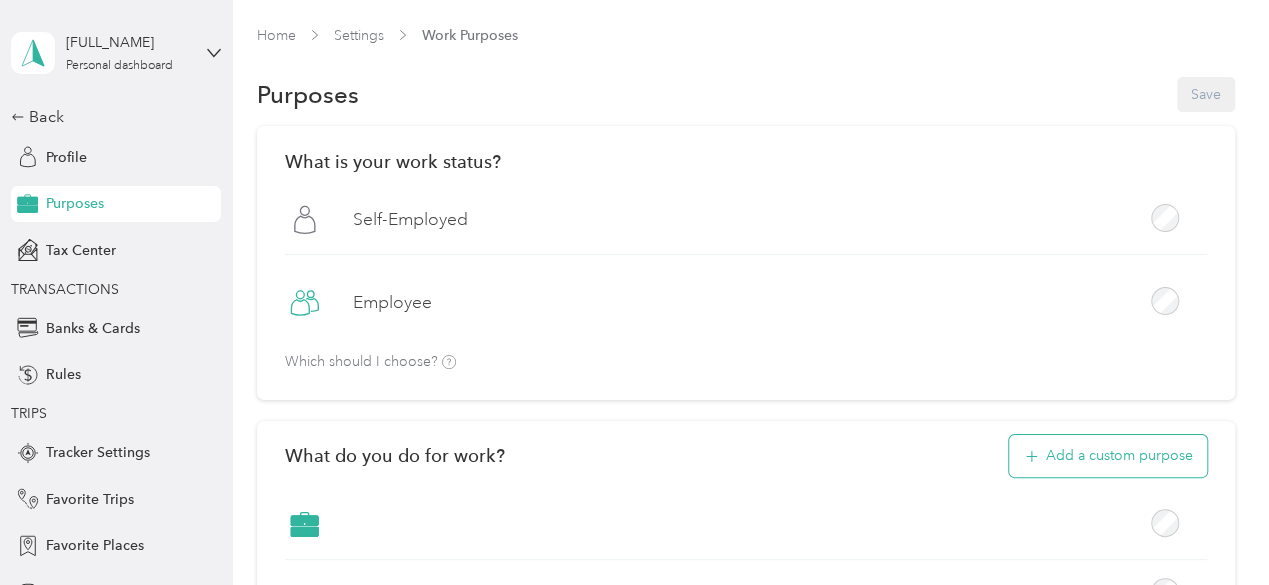 click on "Add a custom purpose" at bounding box center (1108, 456) 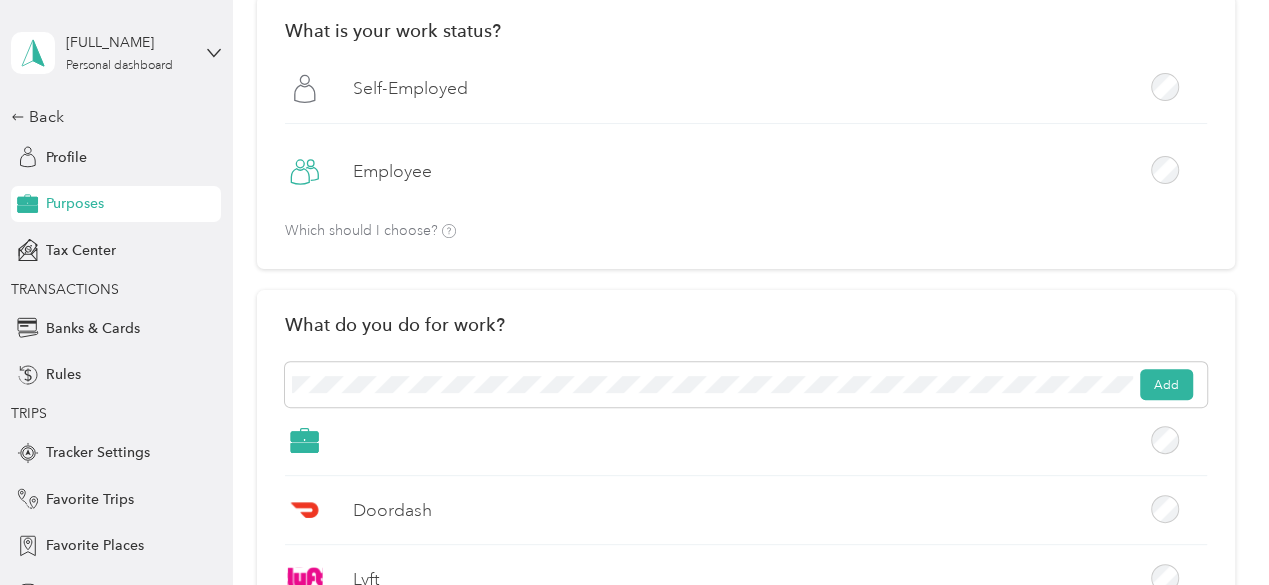 scroll, scrollTop: 158, scrollLeft: 0, axis: vertical 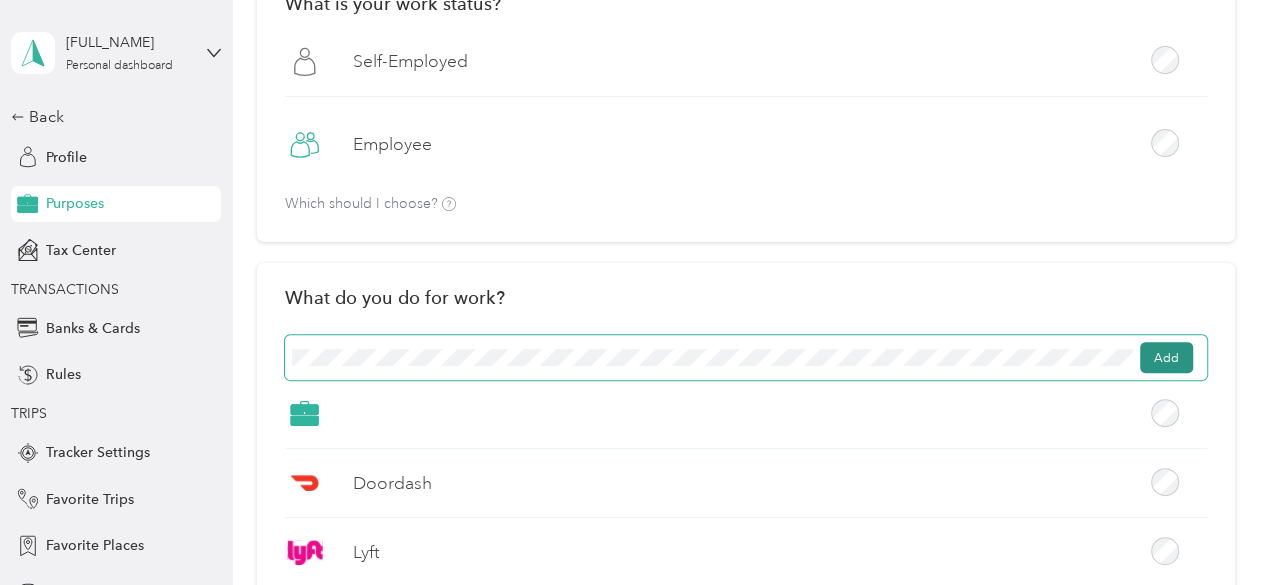 click on "Add" at bounding box center (1166, 358) 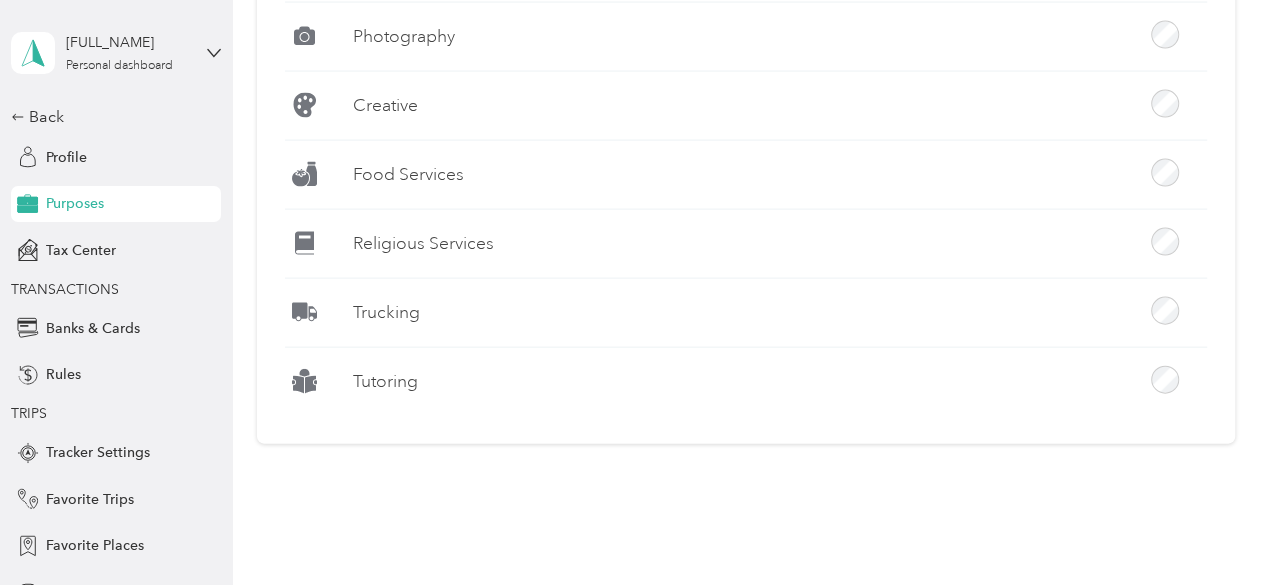 scroll, scrollTop: 2151, scrollLeft: 0, axis: vertical 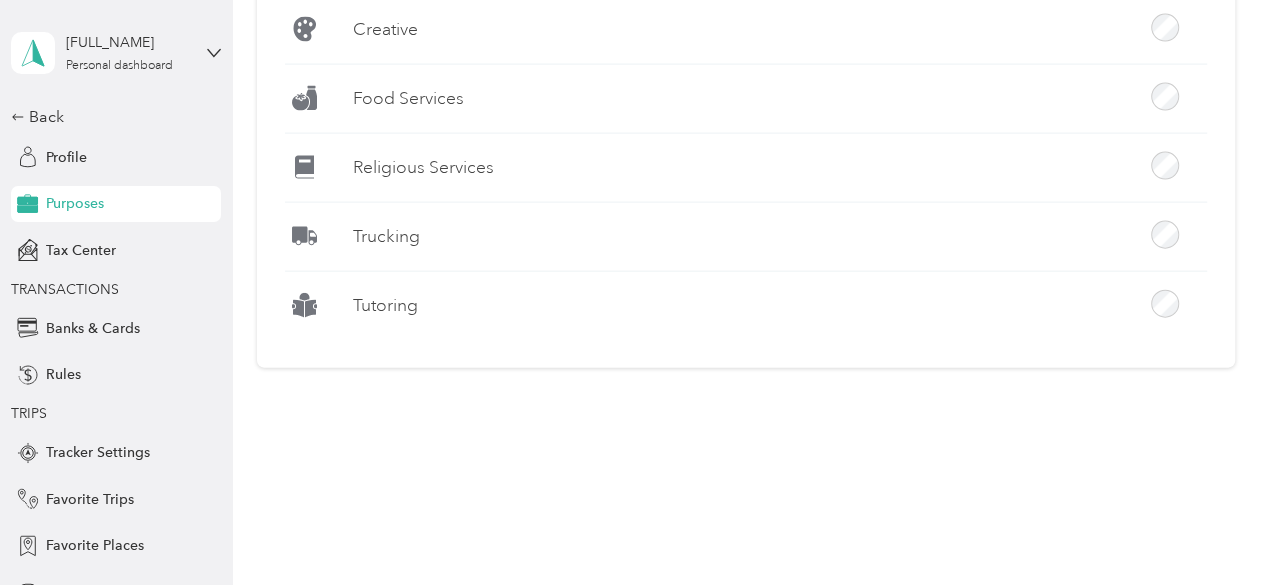 drag, startPoint x: 1262, startPoint y: 473, endPoint x: 1266, endPoint y: 197, distance: 276.029 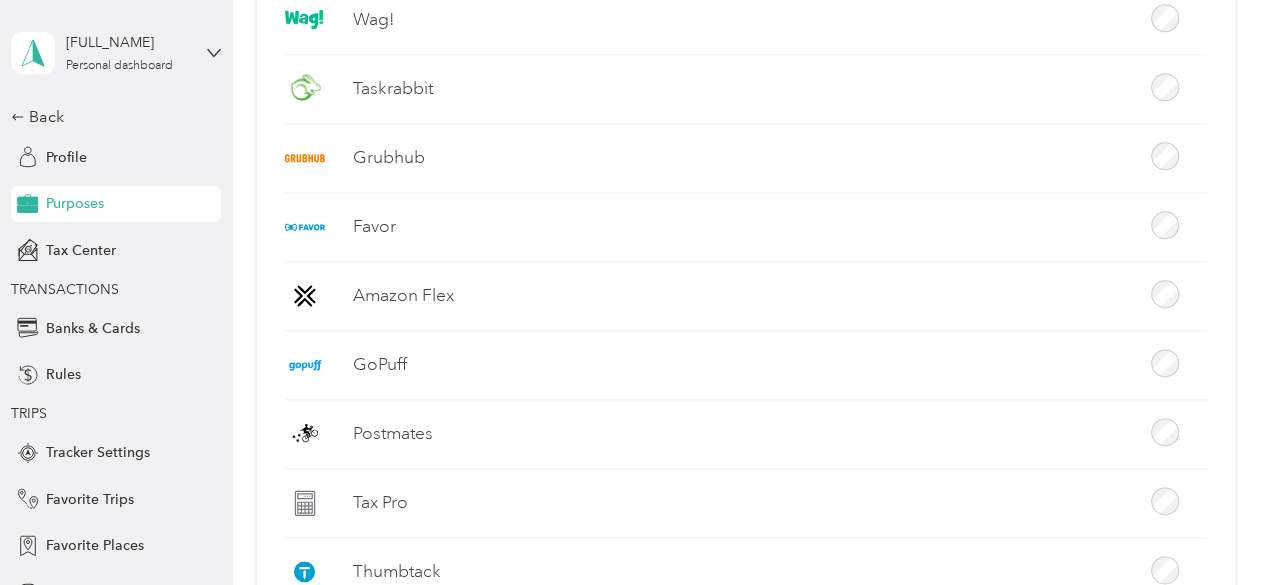scroll, scrollTop: 102, scrollLeft: 0, axis: vertical 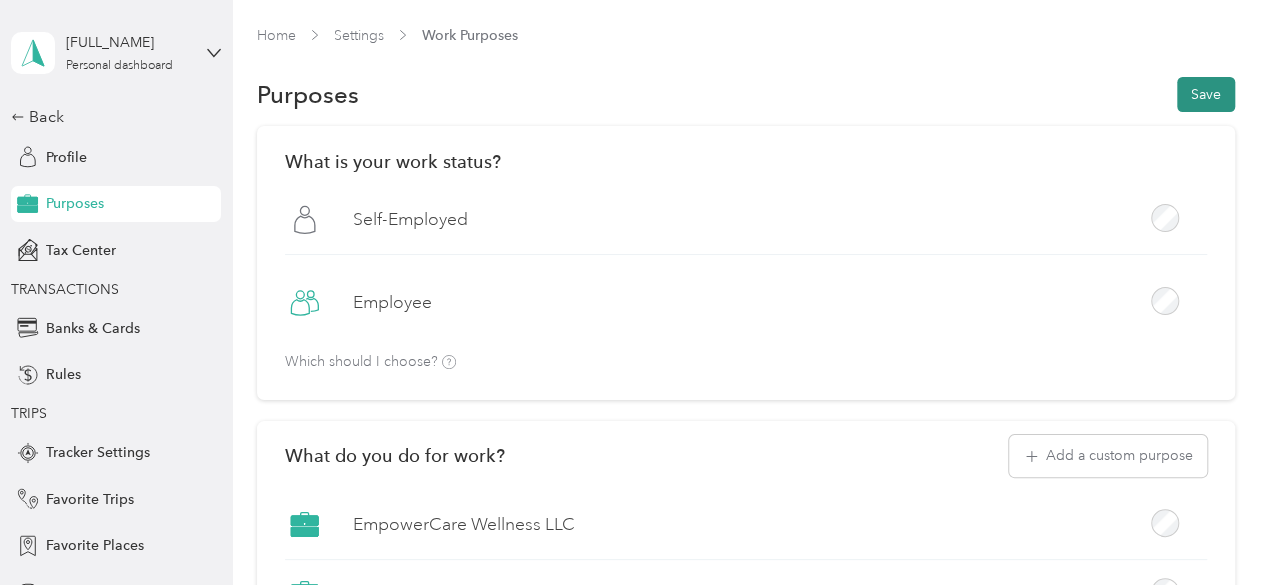 click on "Save" at bounding box center (1206, 94) 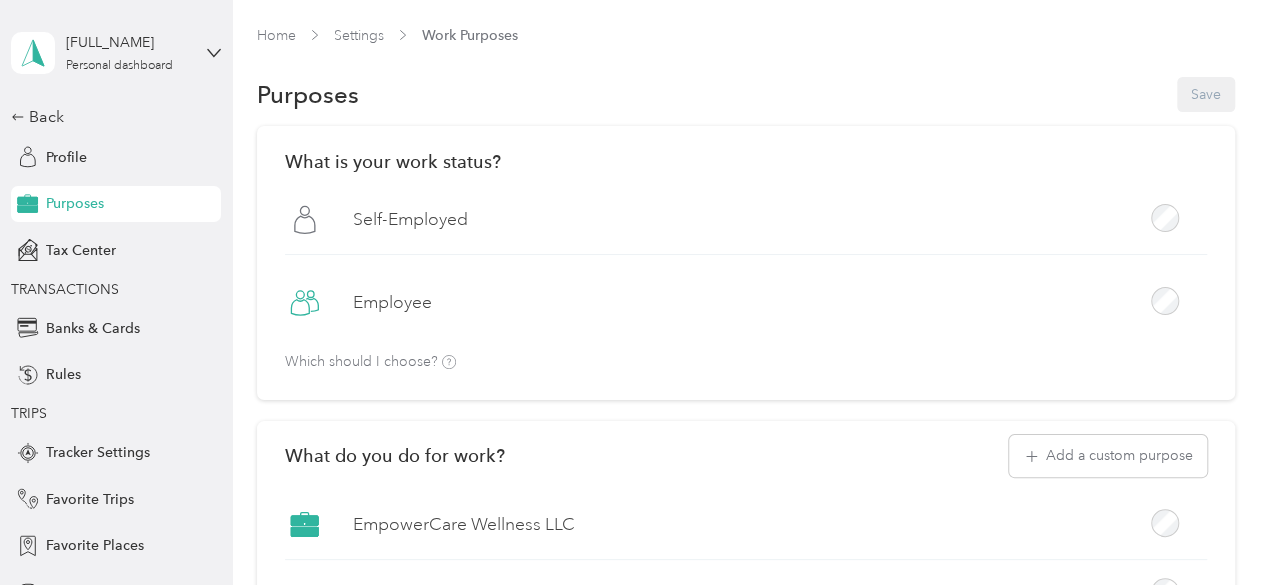click on "TRANSACTIONS" at bounding box center [111, 289] 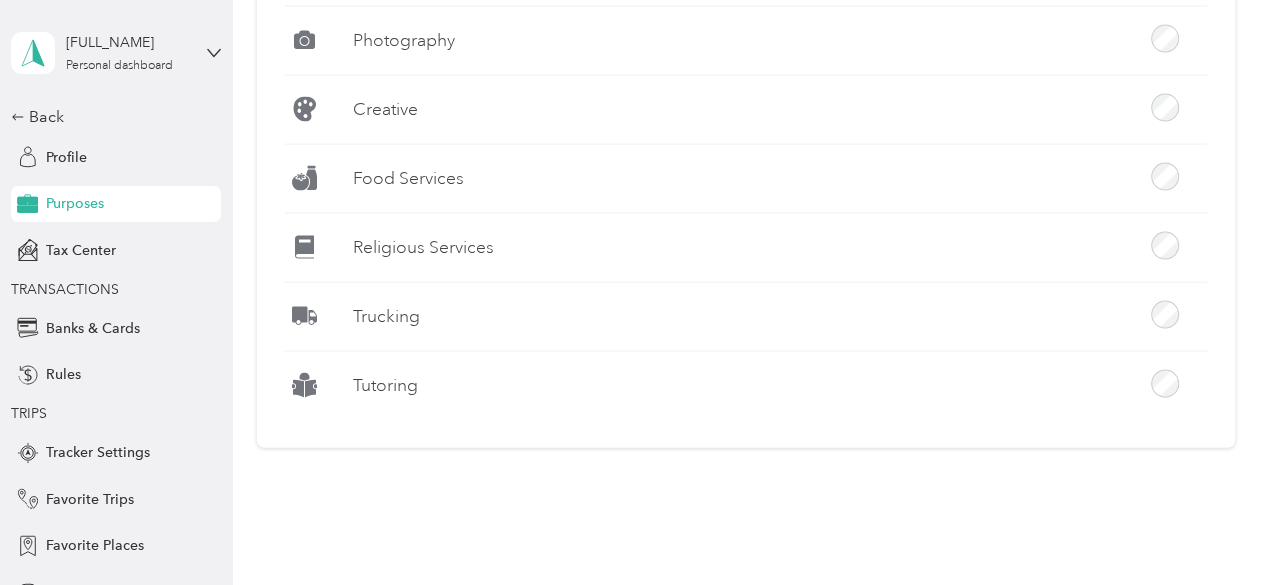 scroll, scrollTop: 2082, scrollLeft: 0, axis: vertical 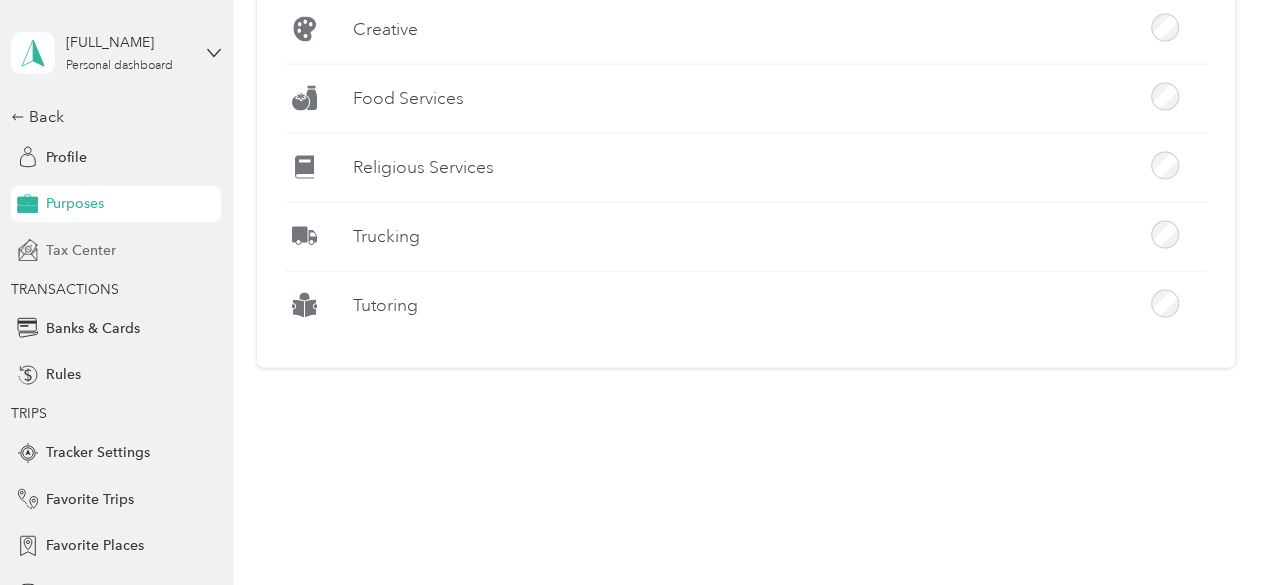 click on "Tax Center" at bounding box center [81, 250] 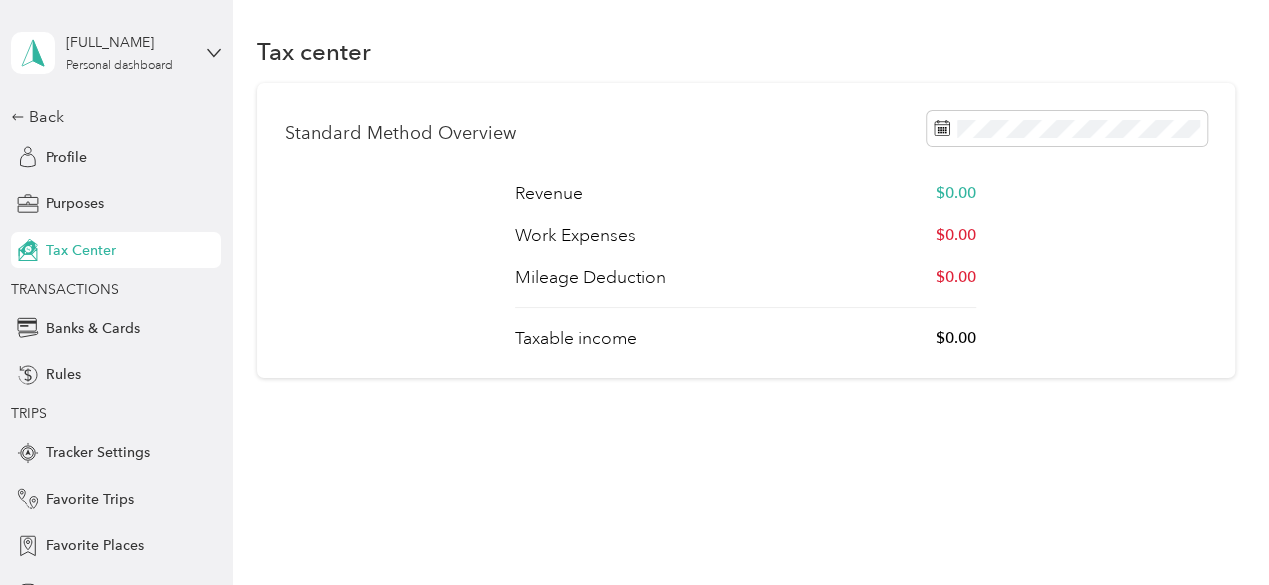 scroll, scrollTop: 42, scrollLeft: 0, axis: vertical 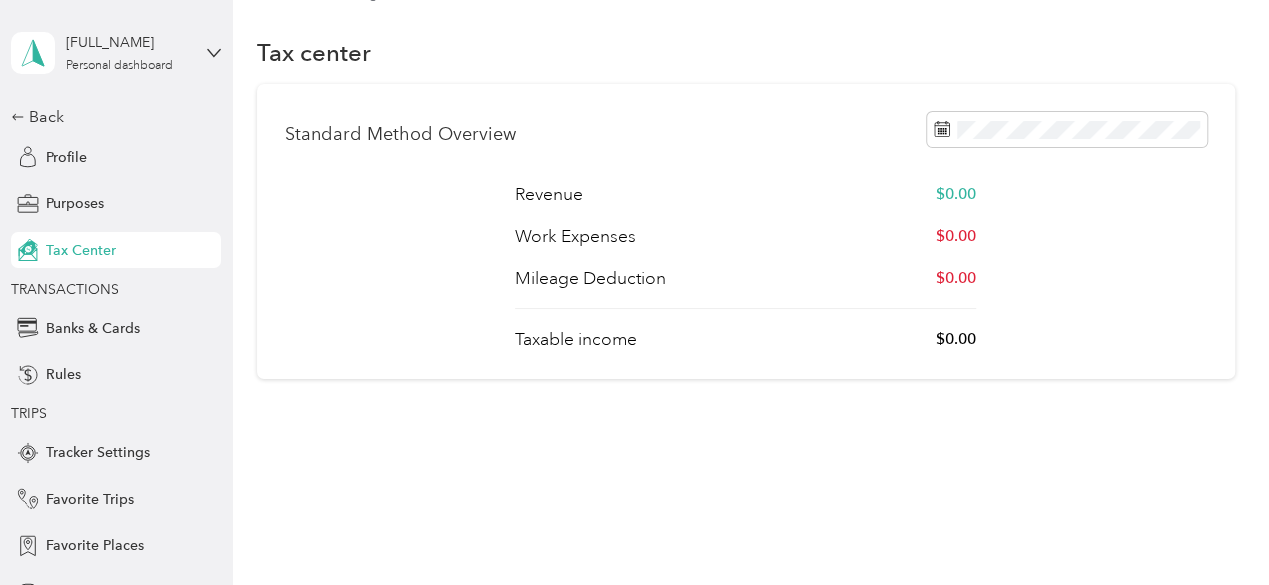 click on "Tax Center" at bounding box center [81, 250] 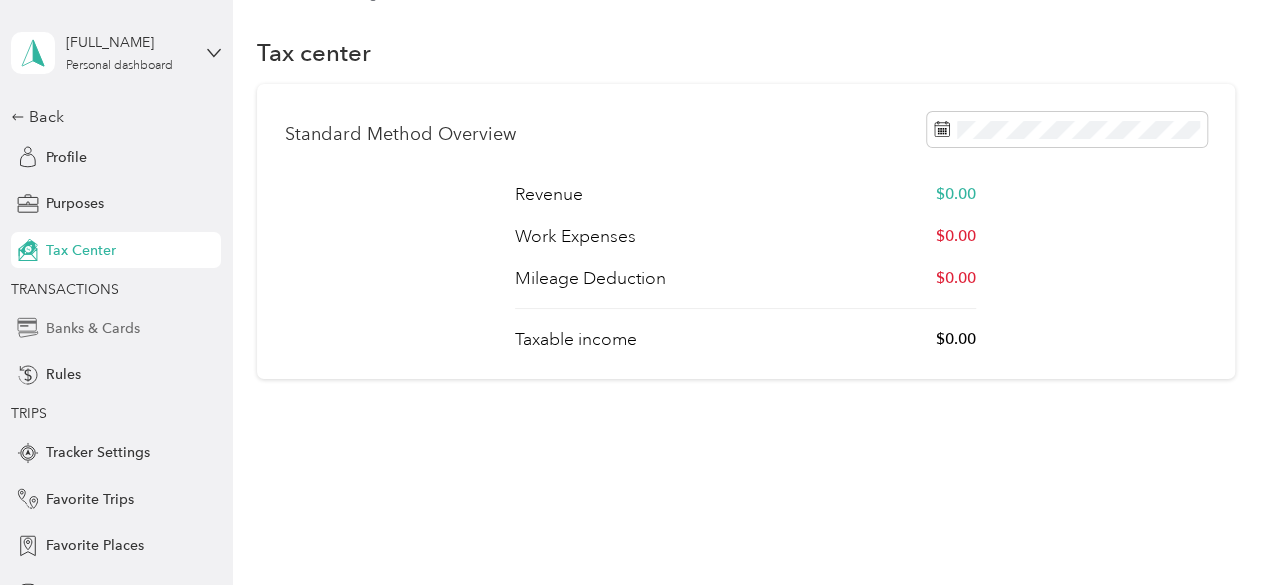 click on "Banks & Cards" at bounding box center (93, 328) 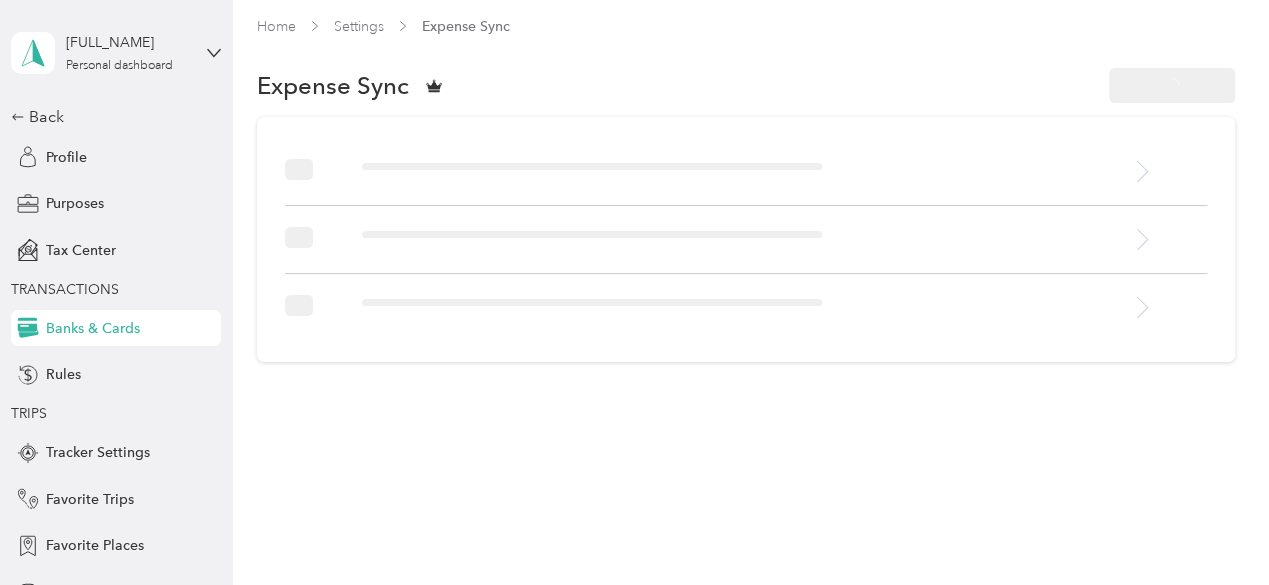 scroll, scrollTop: 183, scrollLeft: 0, axis: vertical 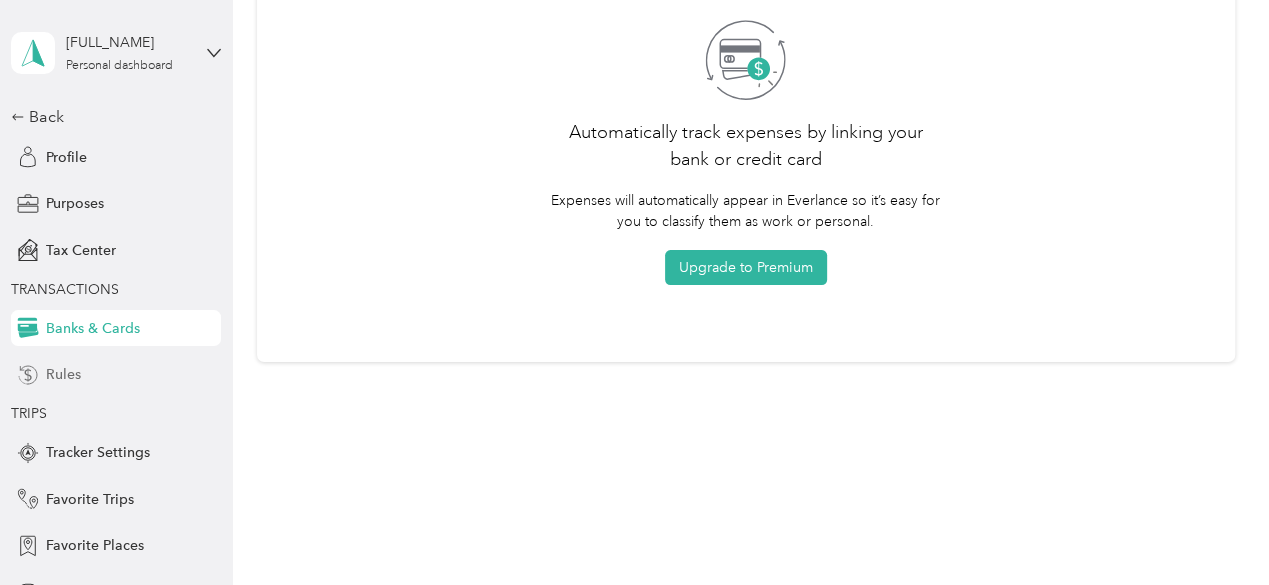 click on "Rules" at bounding box center [63, 374] 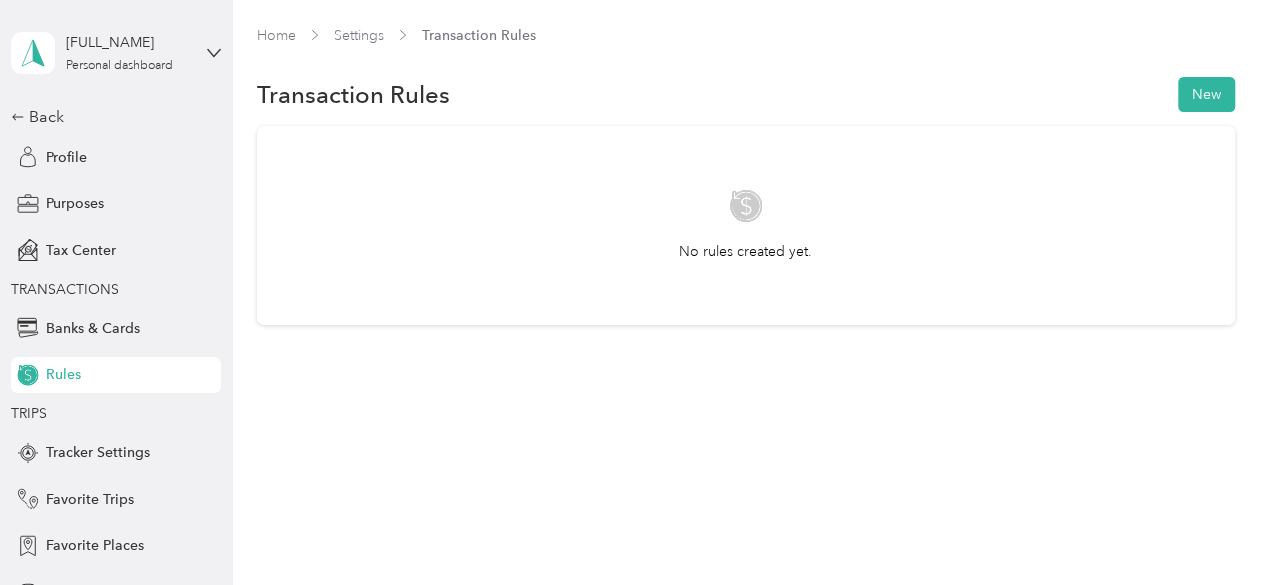 scroll, scrollTop: 0, scrollLeft: 0, axis: both 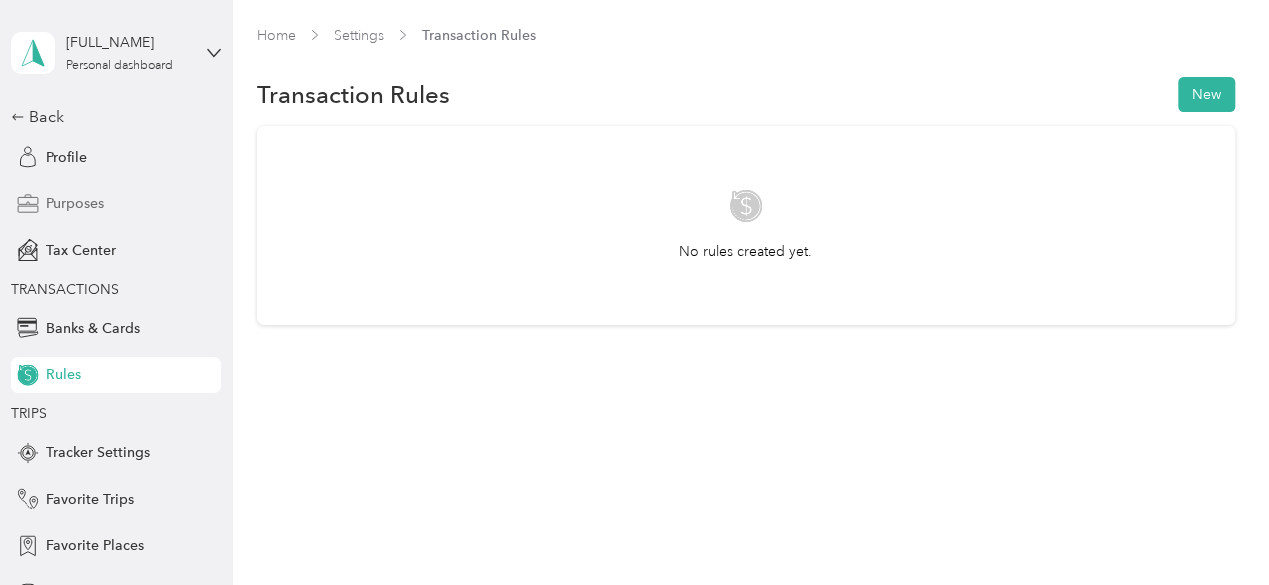 click on "Purposes" at bounding box center [75, 203] 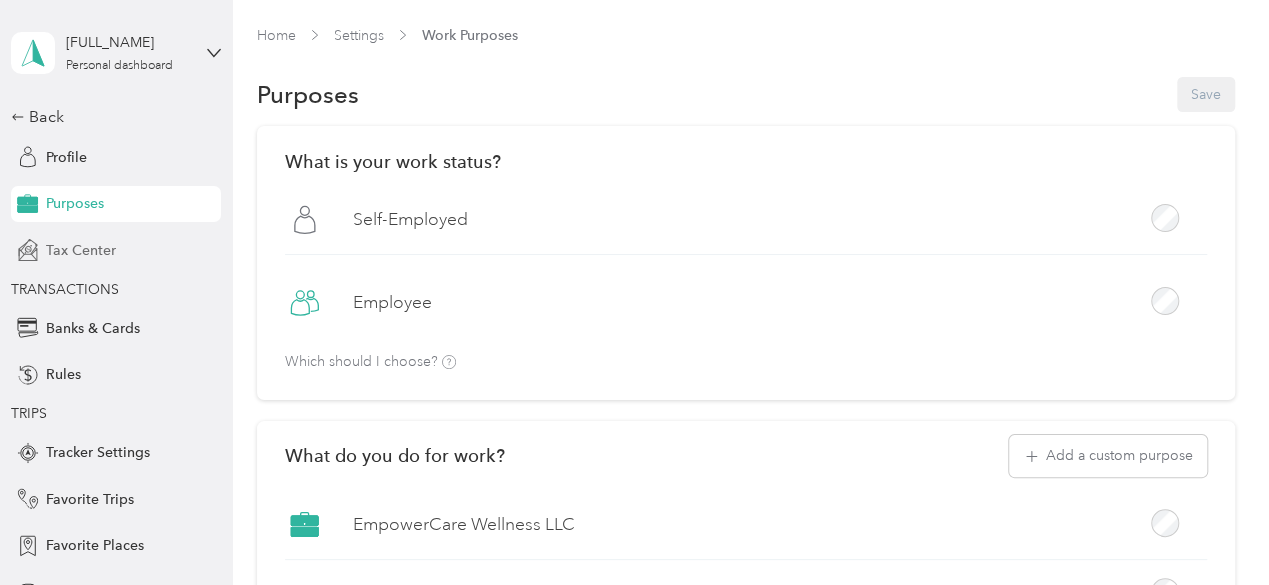 click on "Tax Center" at bounding box center [81, 250] 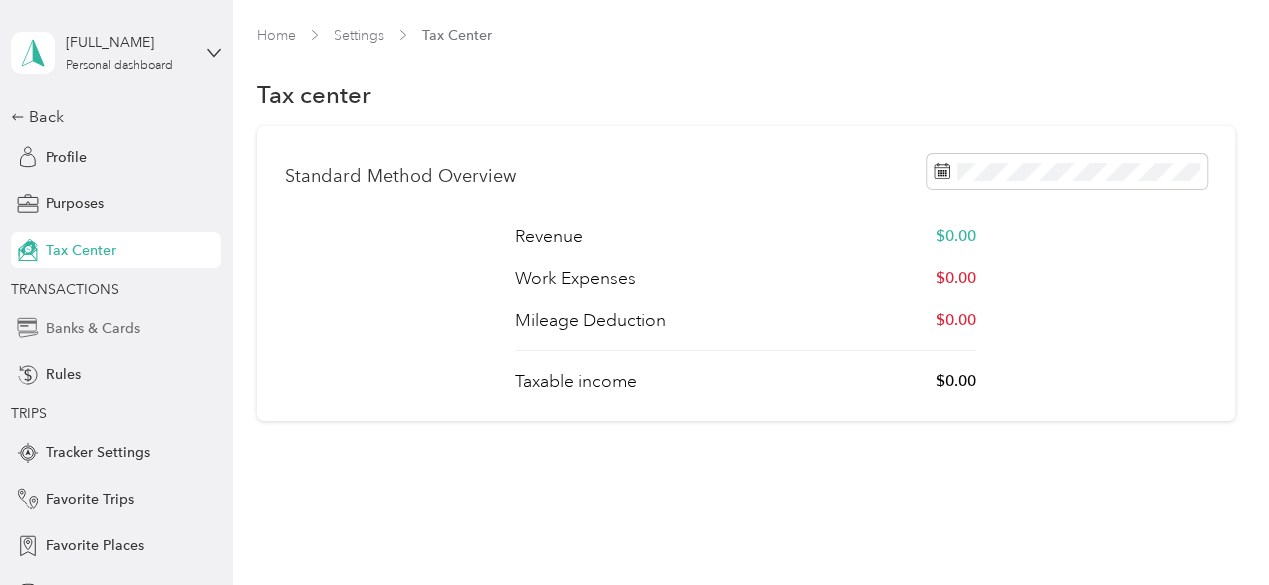 click on "Banks & Cards" at bounding box center (93, 328) 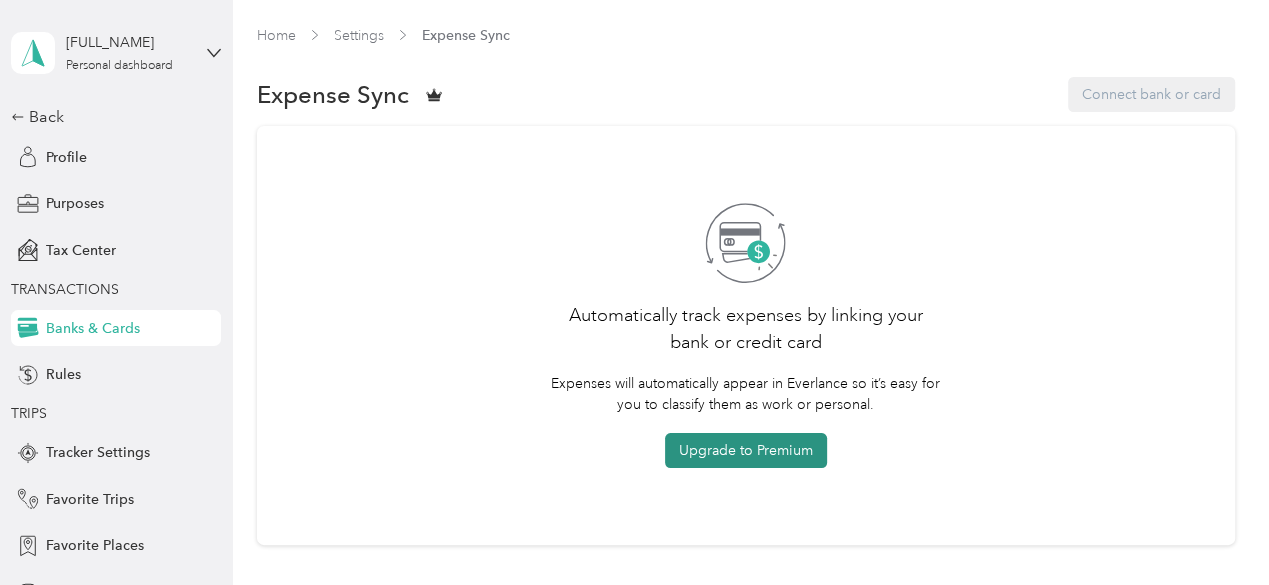 click on "Upgrade to Premium" at bounding box center (746, 450) 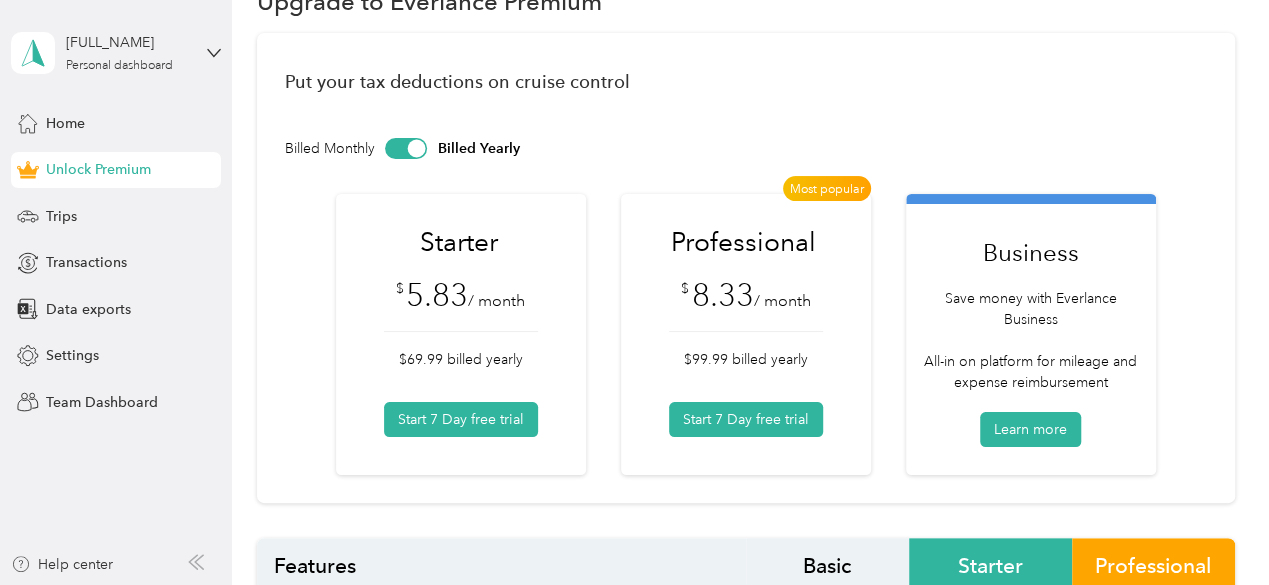 scroll, scrollTop: 59, scrollLeft: 0, axis: vertical 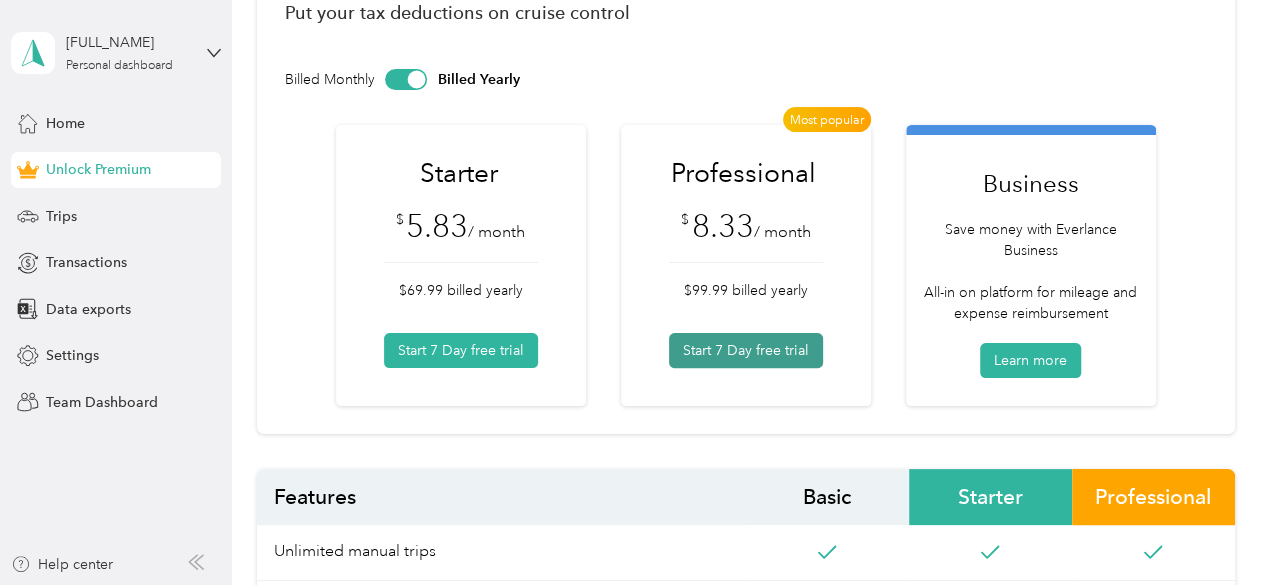 click on "Start 7 Day free trial" at bounding box center [746, 350] 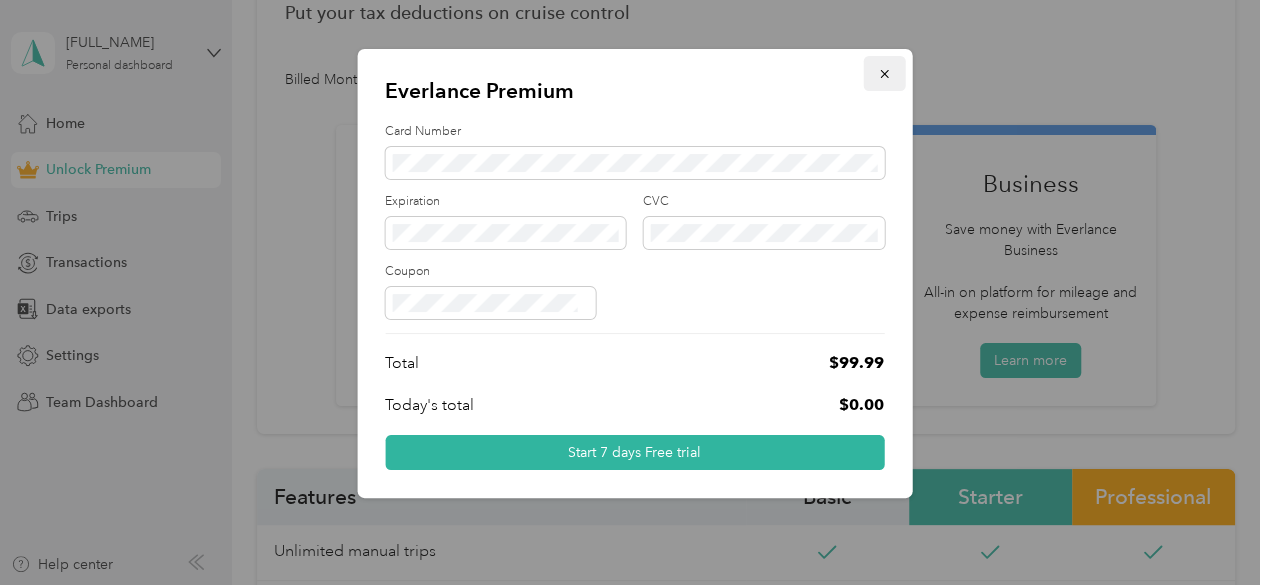 click 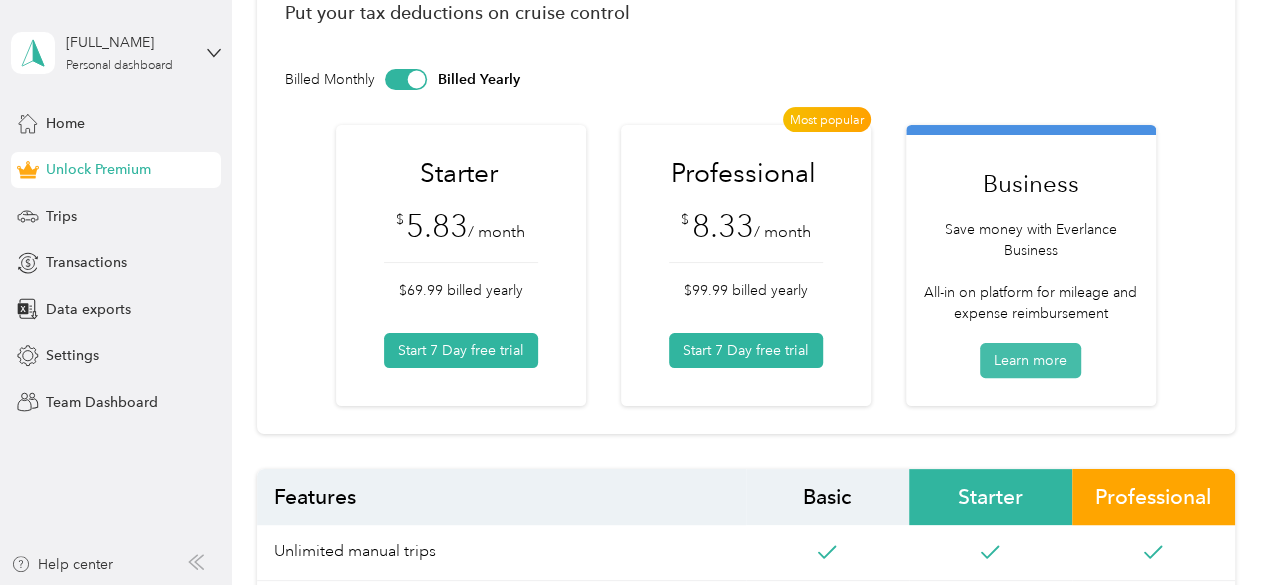 click on "Learn more" at bounding box center (1030, 360) 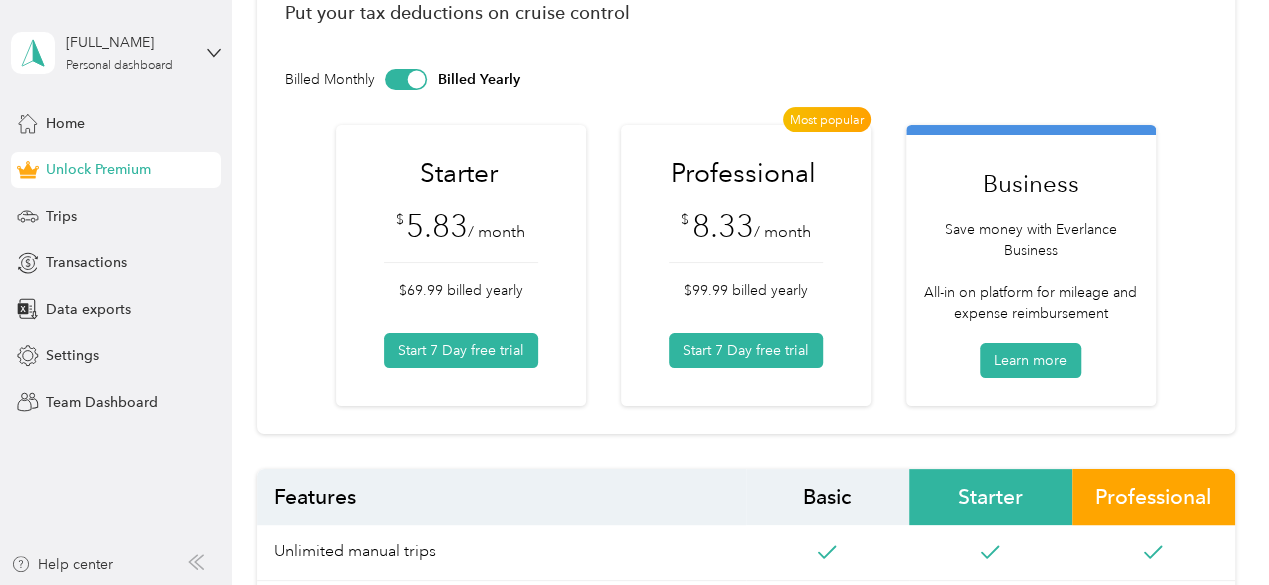 click on "Most popular" at bounding box center [827, 119] 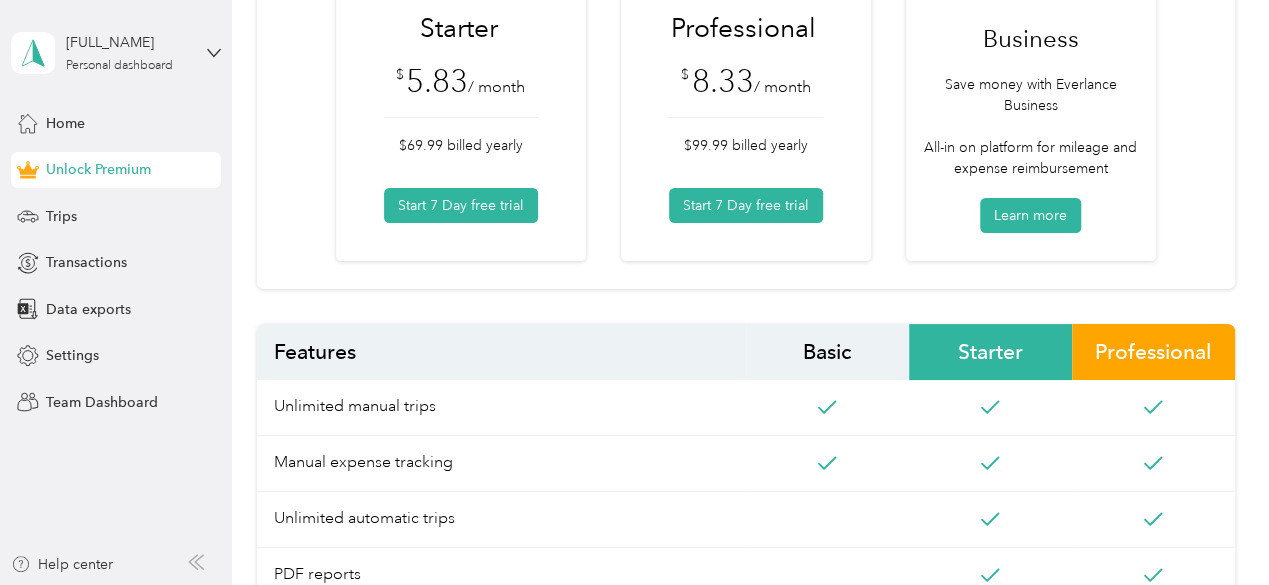 scroll, scrollTop: 0, scrollLeft: 0, axis: both 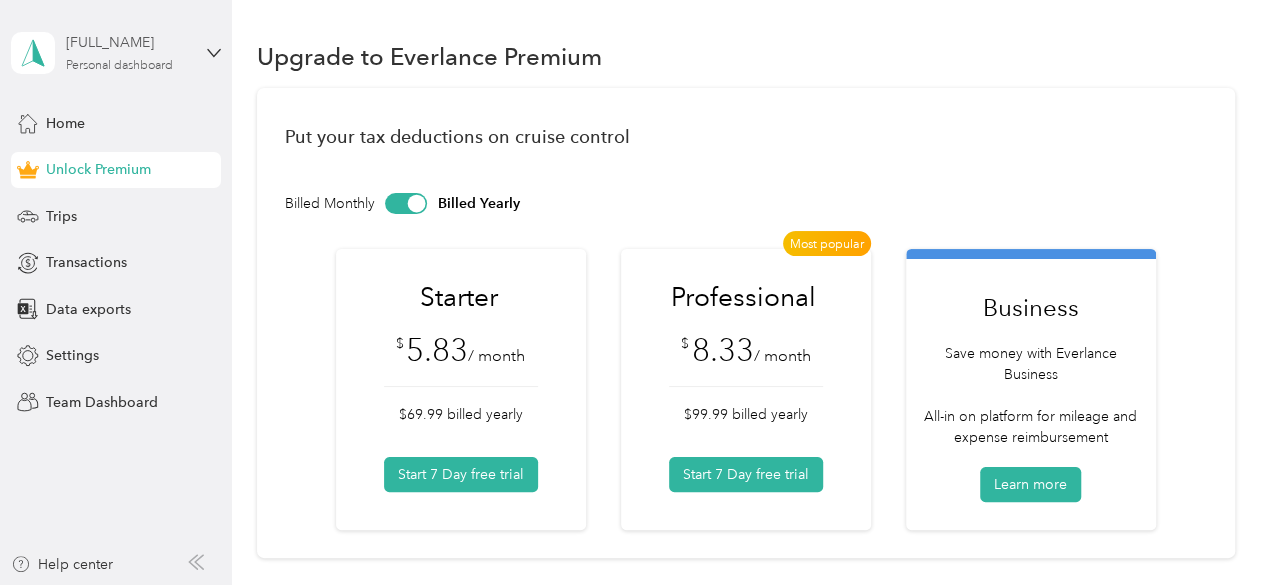 click on "Personal dashboard" at bounding box center (119, 66) 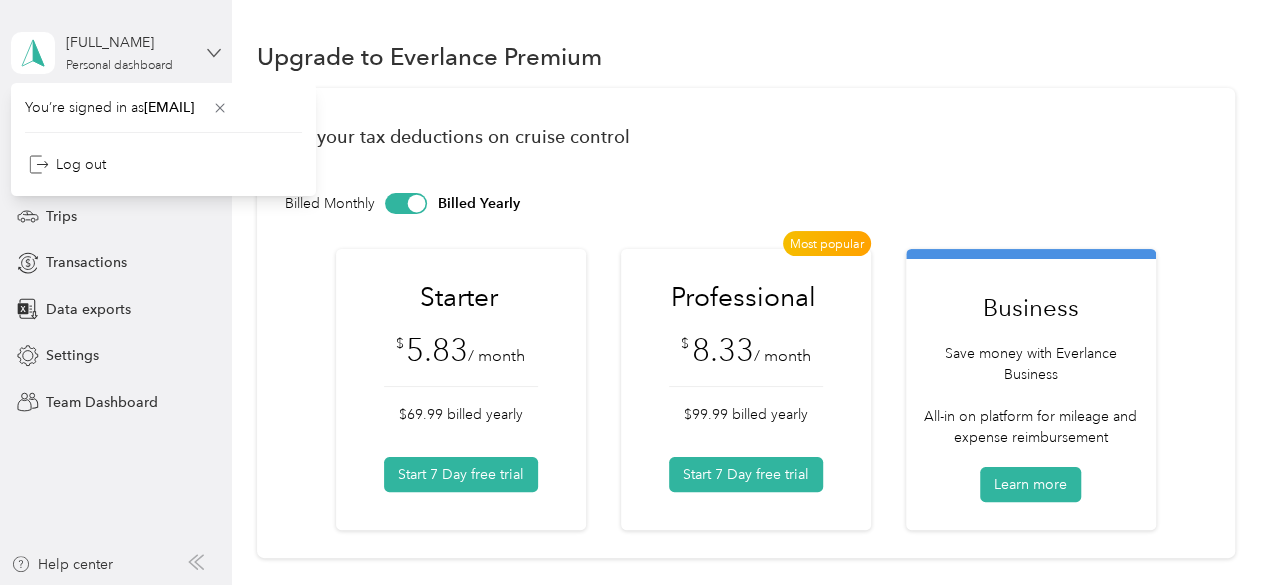 click 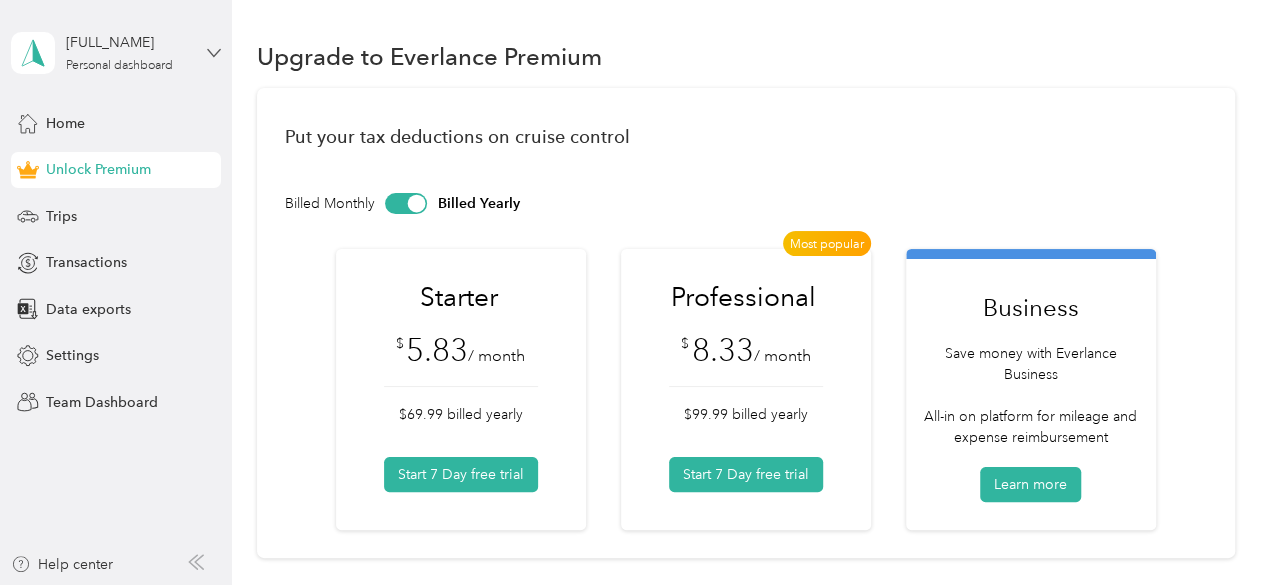 click 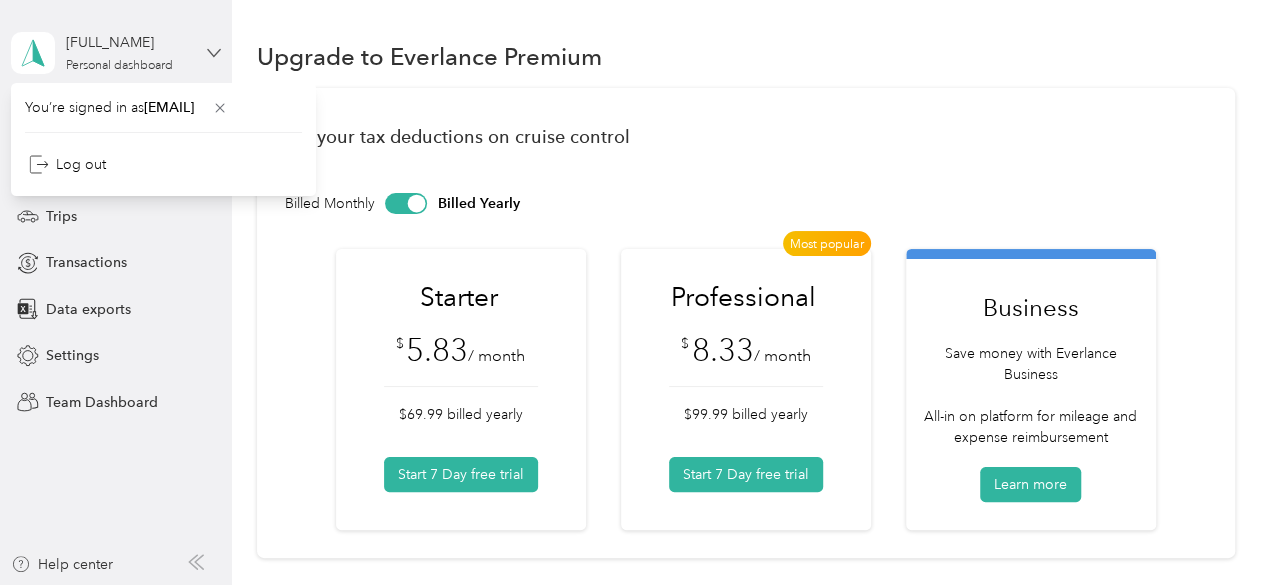 click 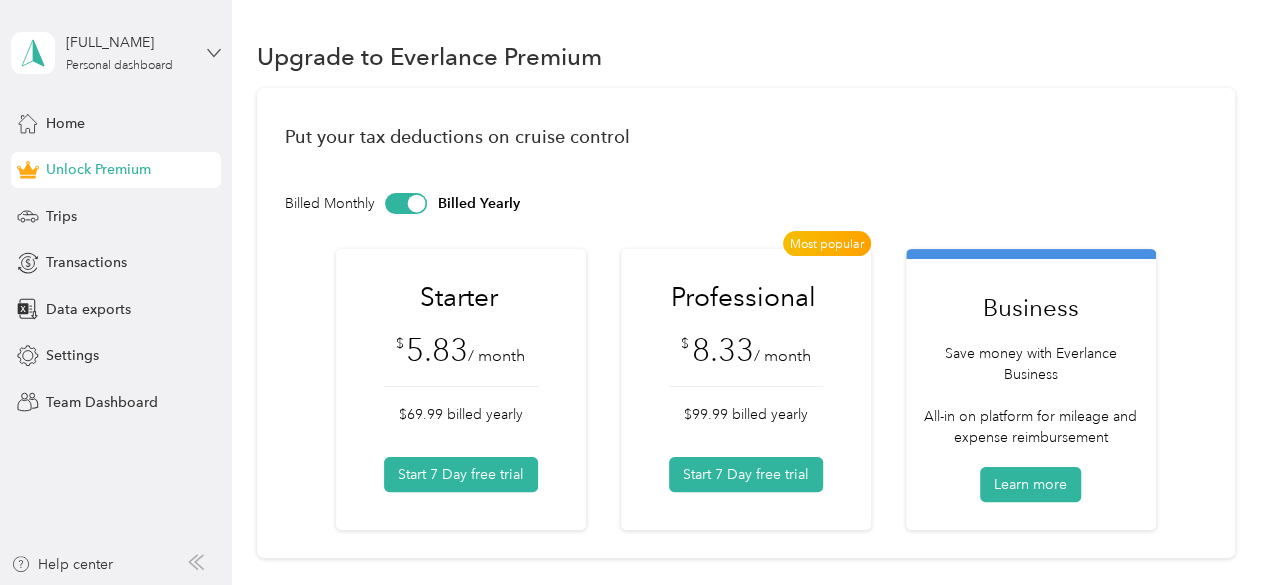 click 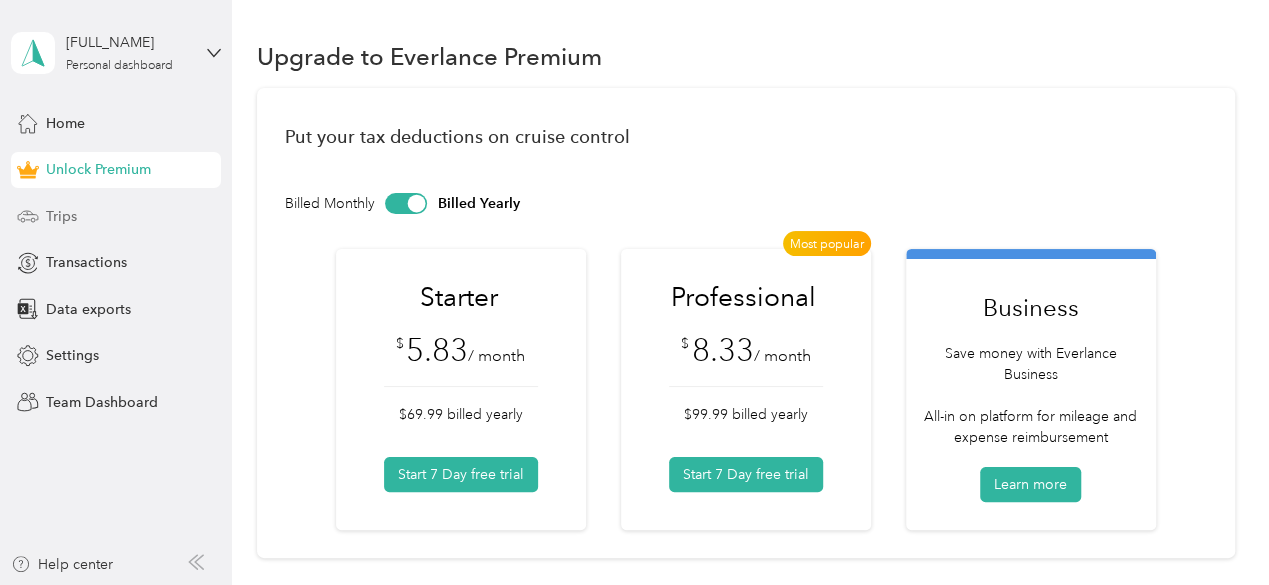 click on "Trips" at bounding box center (116, 216) 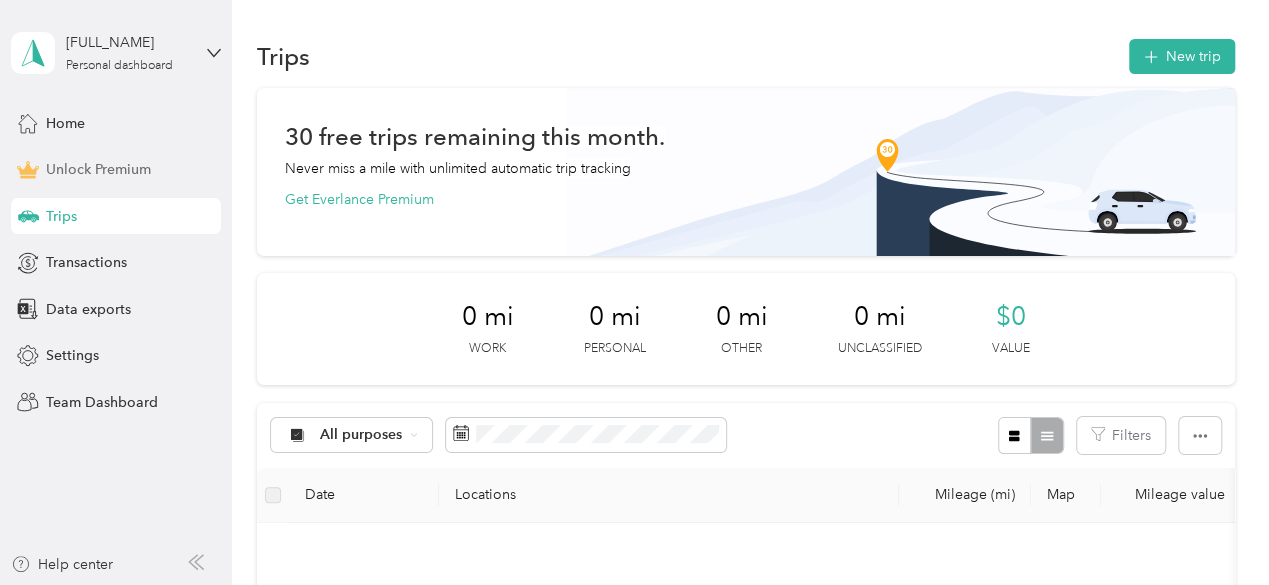 click on "Unlock Premium" at bounding box center (98, 169) 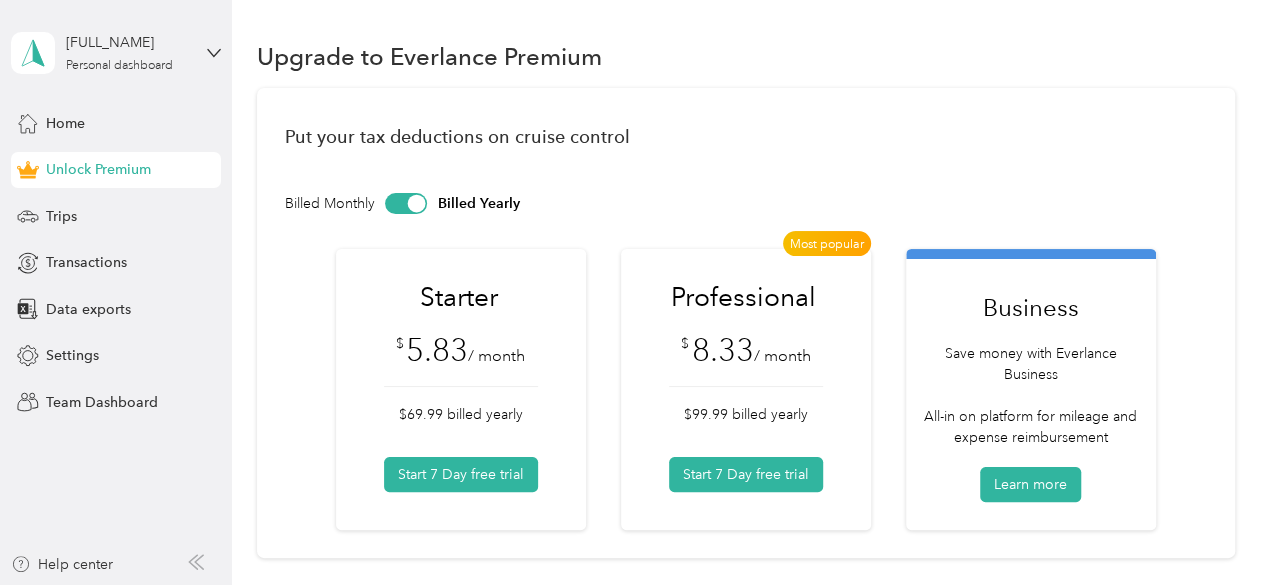 click on "Unlock Premium" at bounding box center [98, 169] 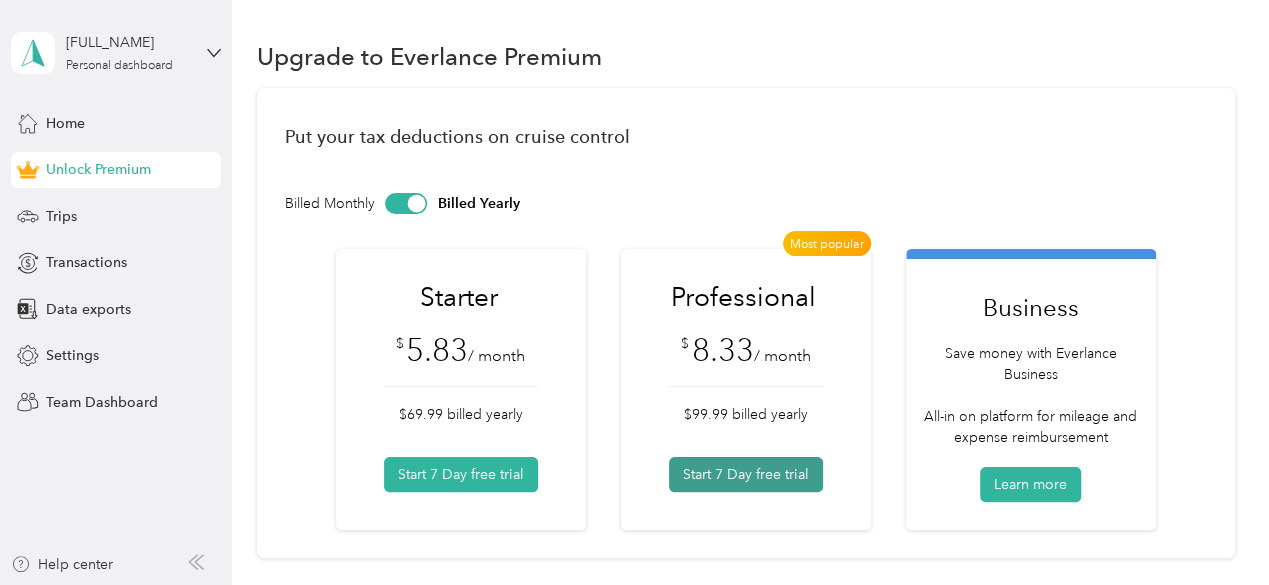 click on "Start 7 Day free trial" at bounding box center [746, 474] 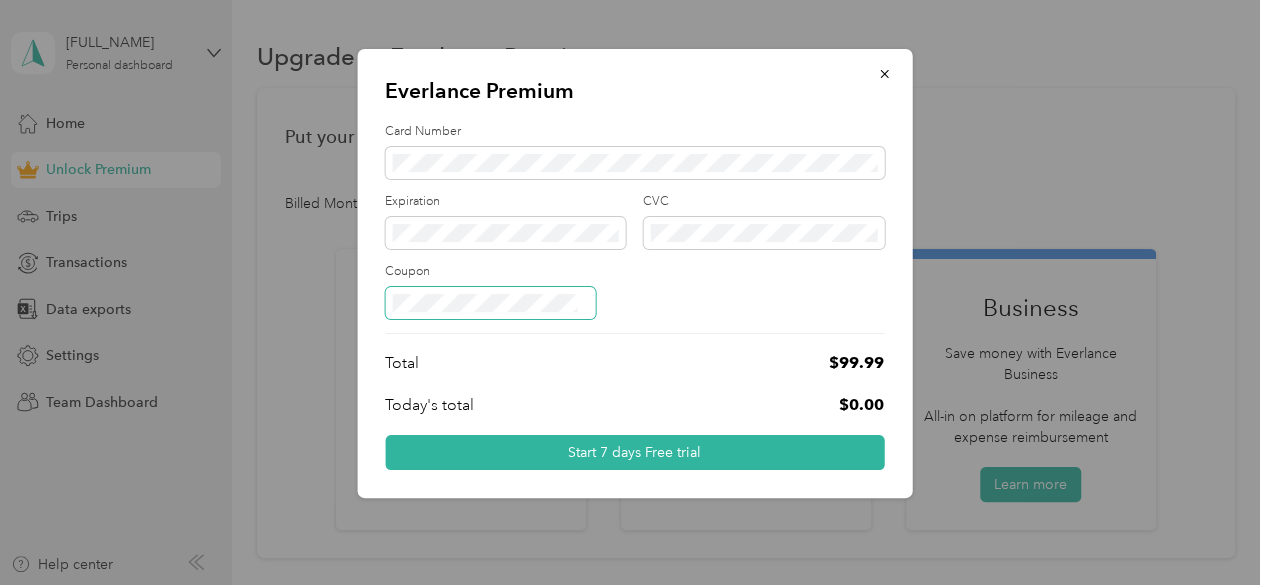 type 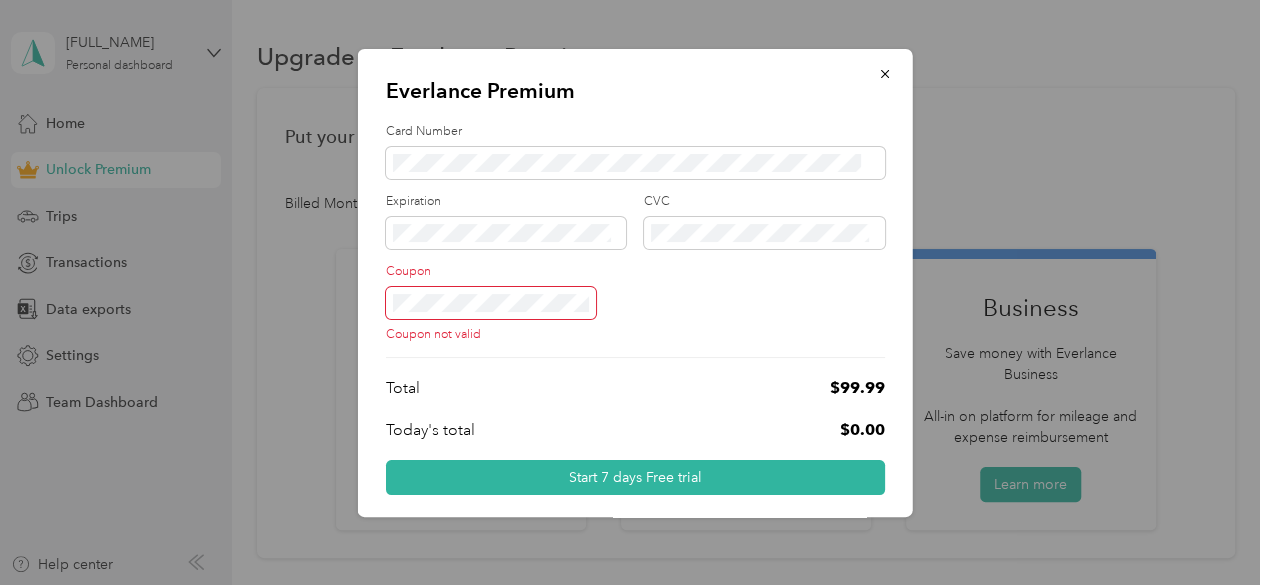 click at bounding box center [490, 303] 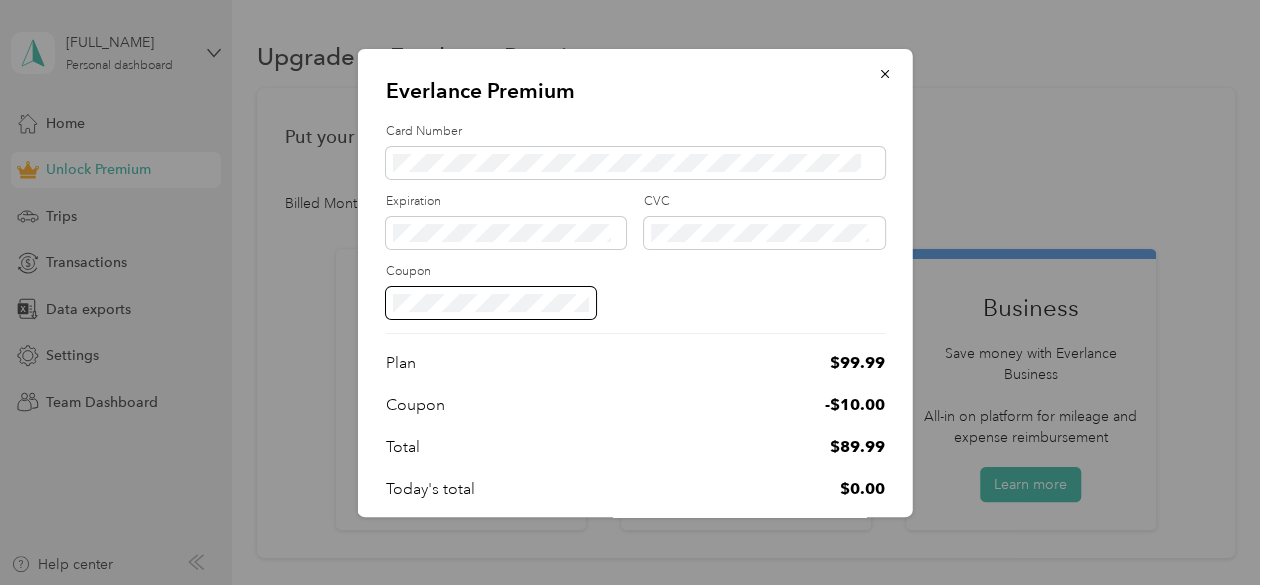 click on "Everlance Premium Card Number   Expiration   CVC   Coupon   Plan $ 99.99 Coupon -$ 10.00 Total   $89.99 Today's total $0.00 Start 7 days Free trial" at bounding box center [629, 585] 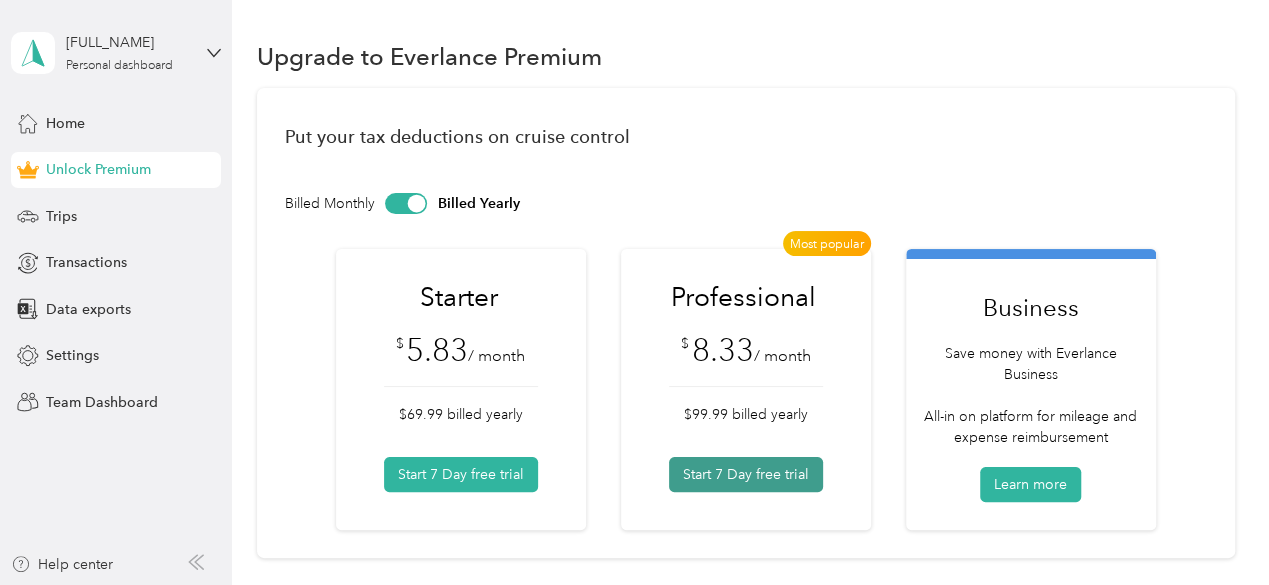 click on "Start 7 Day free trial" at bounding box center (746, 474) 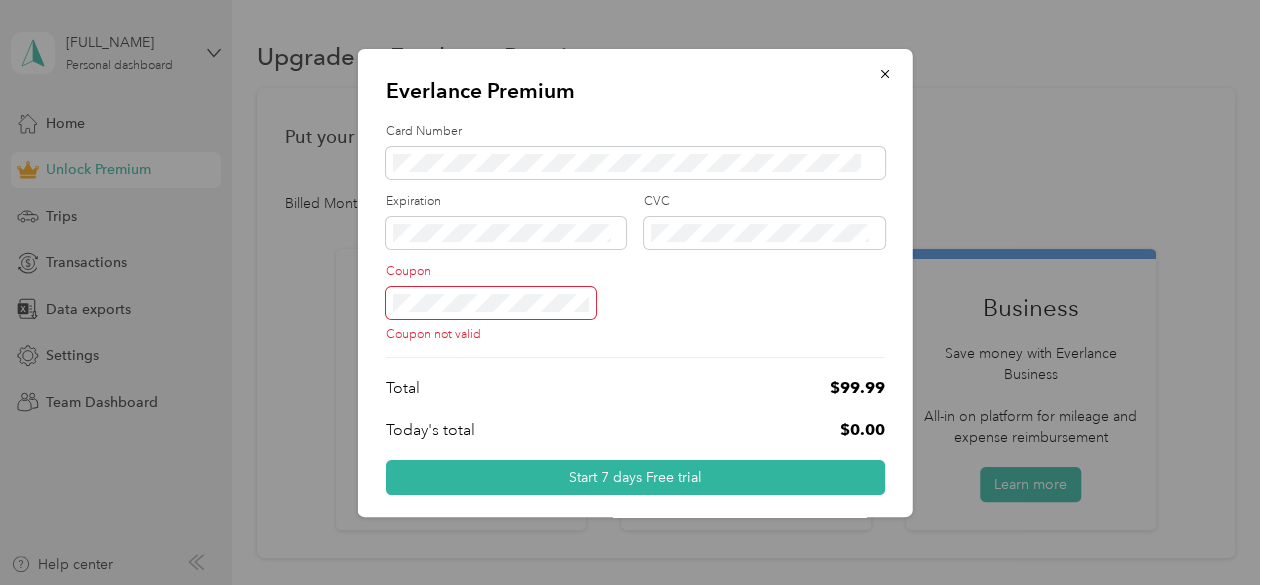 click on "Everlance Premium Card Number   Expiration   CVC   Coupon   Coupon not valid Total   $99.99 Today's total $0.00 Start 7 days Free trial" at bounding box center (629, 585) 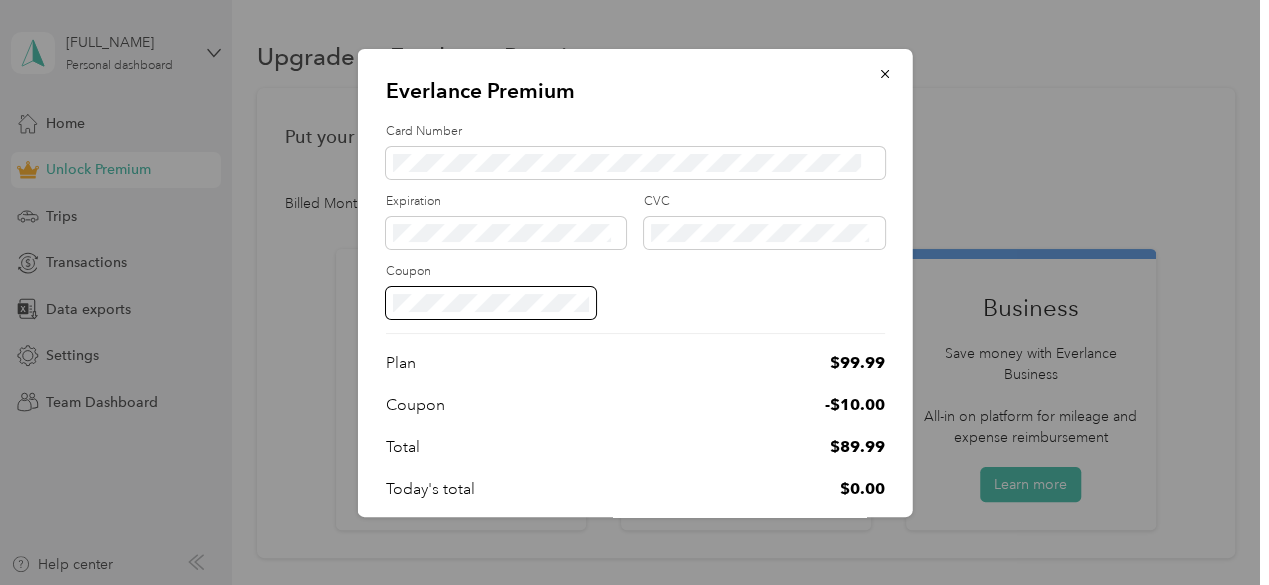 click on "Start 7 days Free trial" at bounding box center [634, 536] 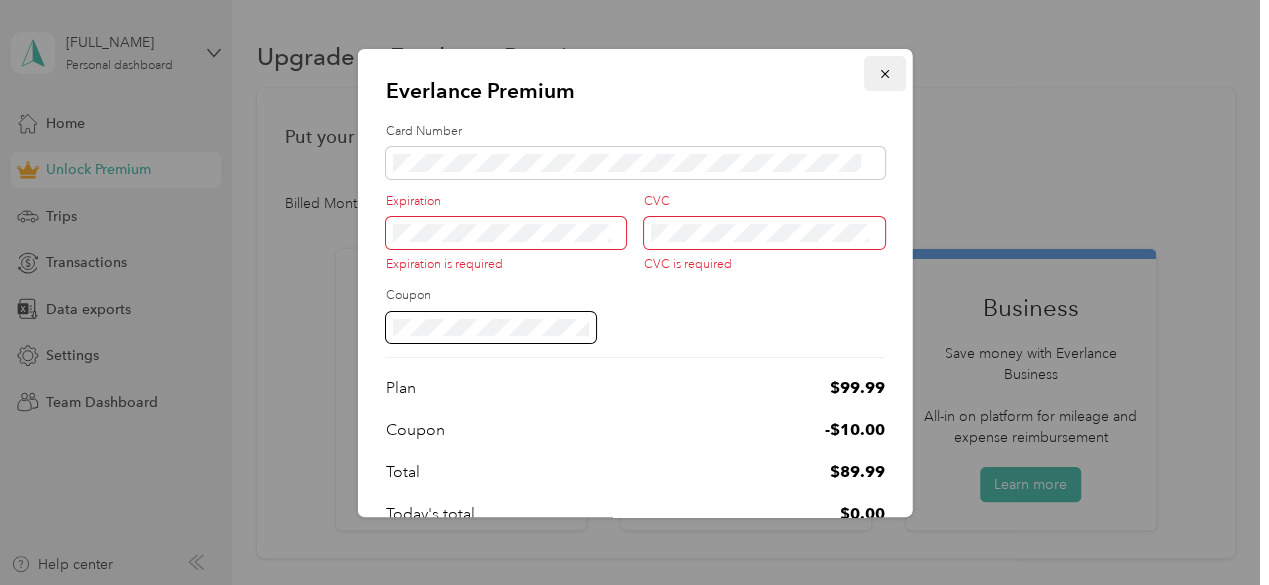 click 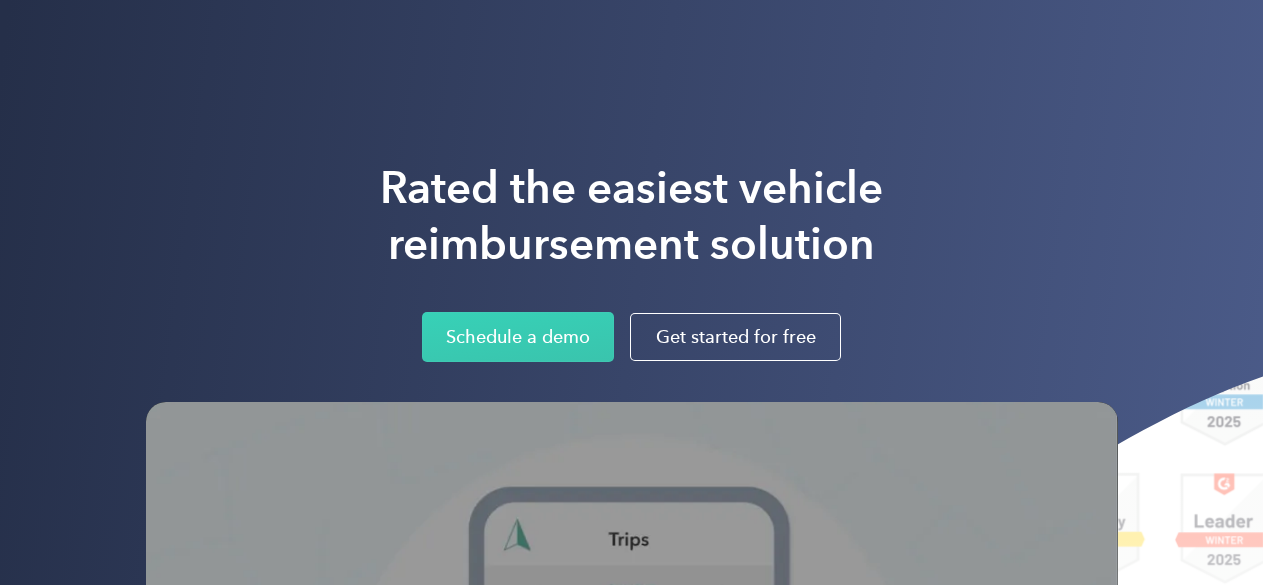 scroll, scrollTop: 0, scrollLeft: 0, axis: both 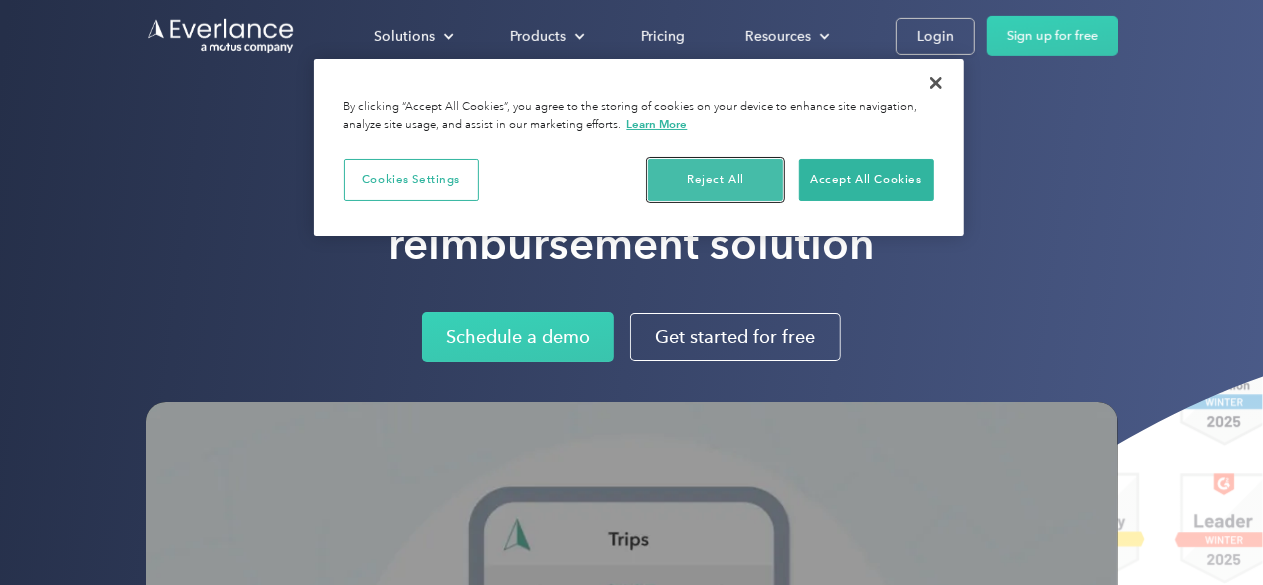 click on "Reject All" at bounding box center [715, 180] 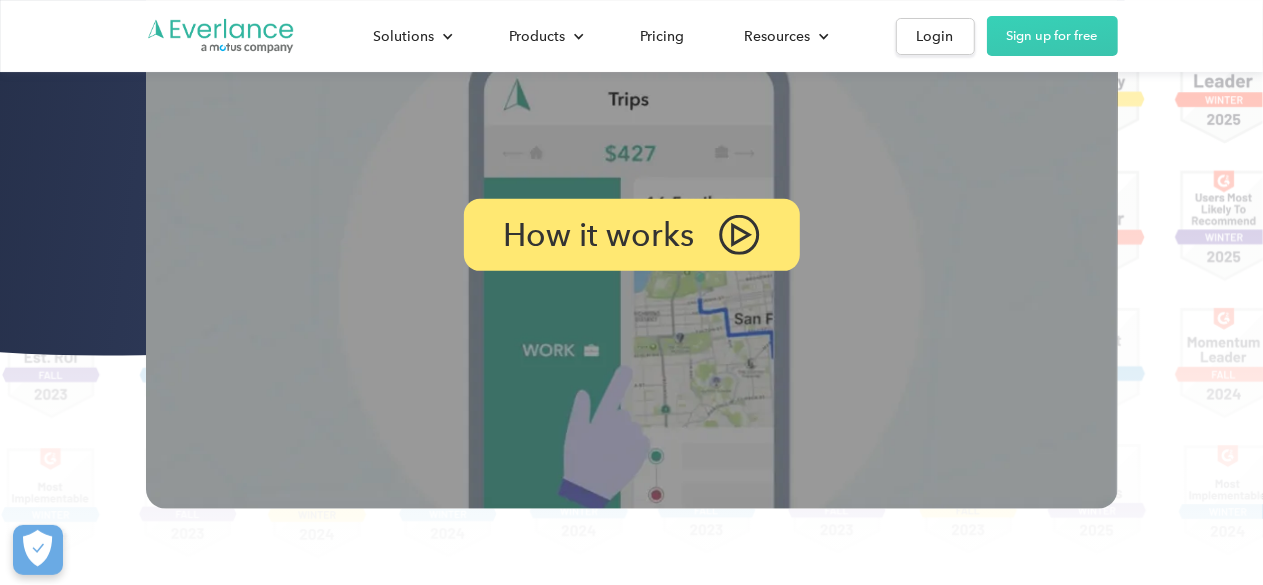 scroll, scrollTop: 450, scrollLeft: 0, axis: vertical 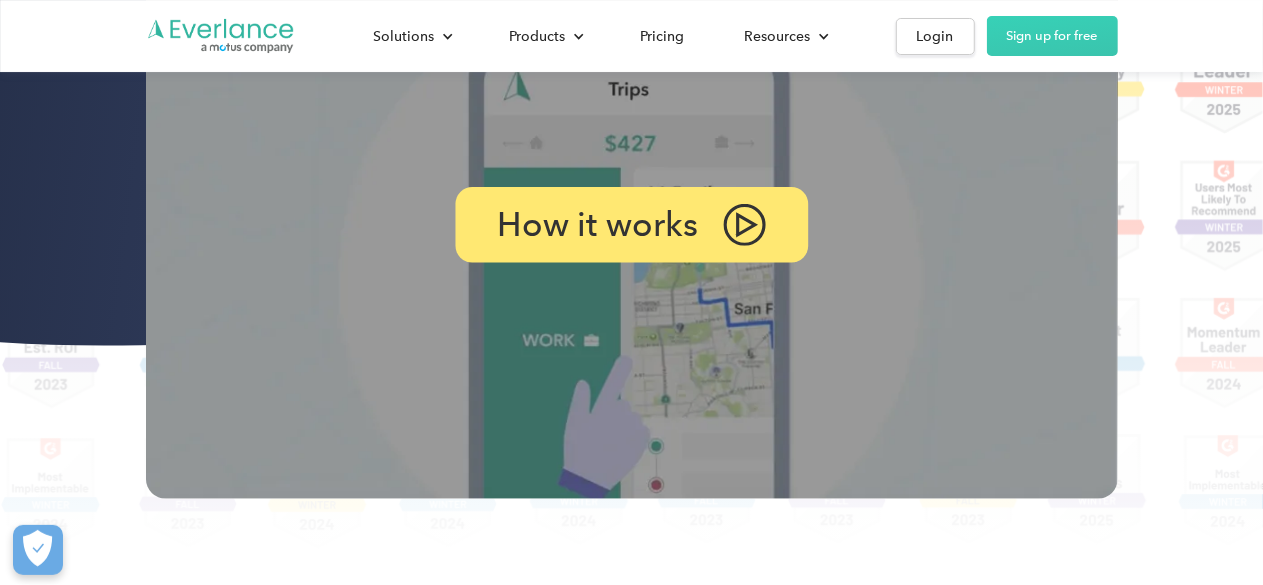 click at bounding box center (744, 225) 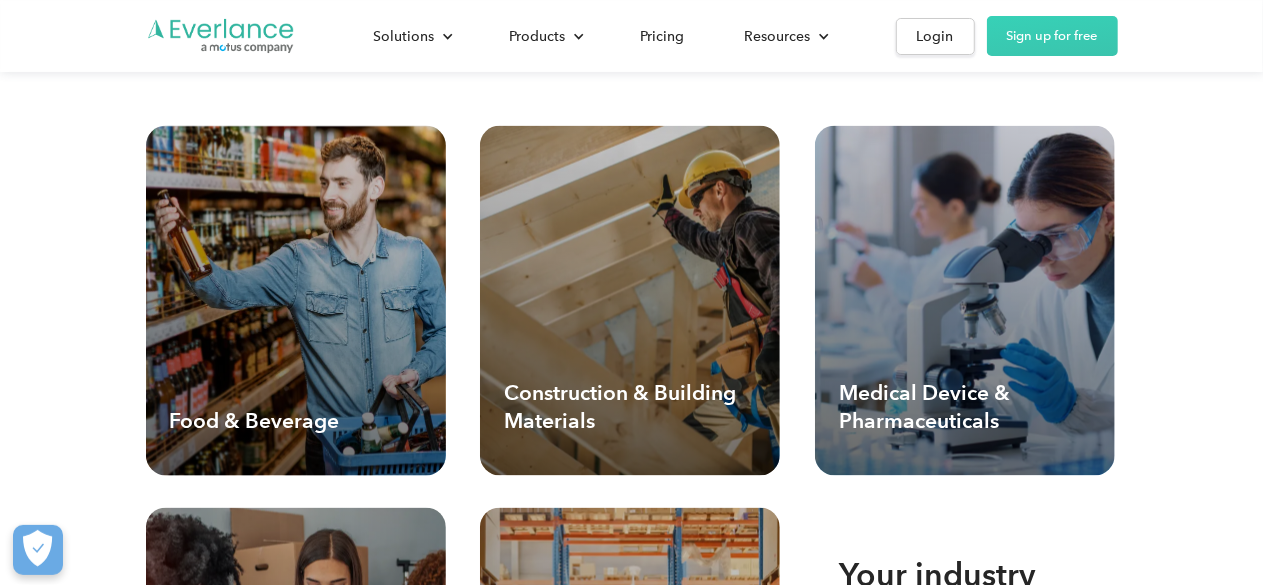 scroll, scrollTop: 5346, scrollLeft: 0, axis: vertical 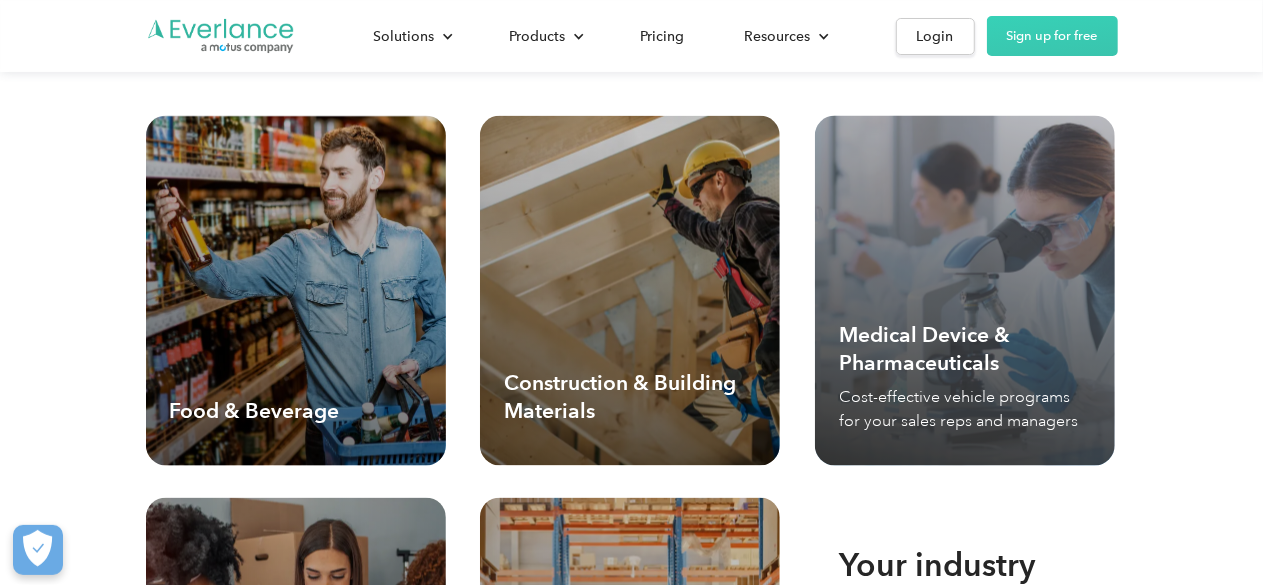 click on "Medical Device & Pharmaceuticals" at bounding box center [965, 350] 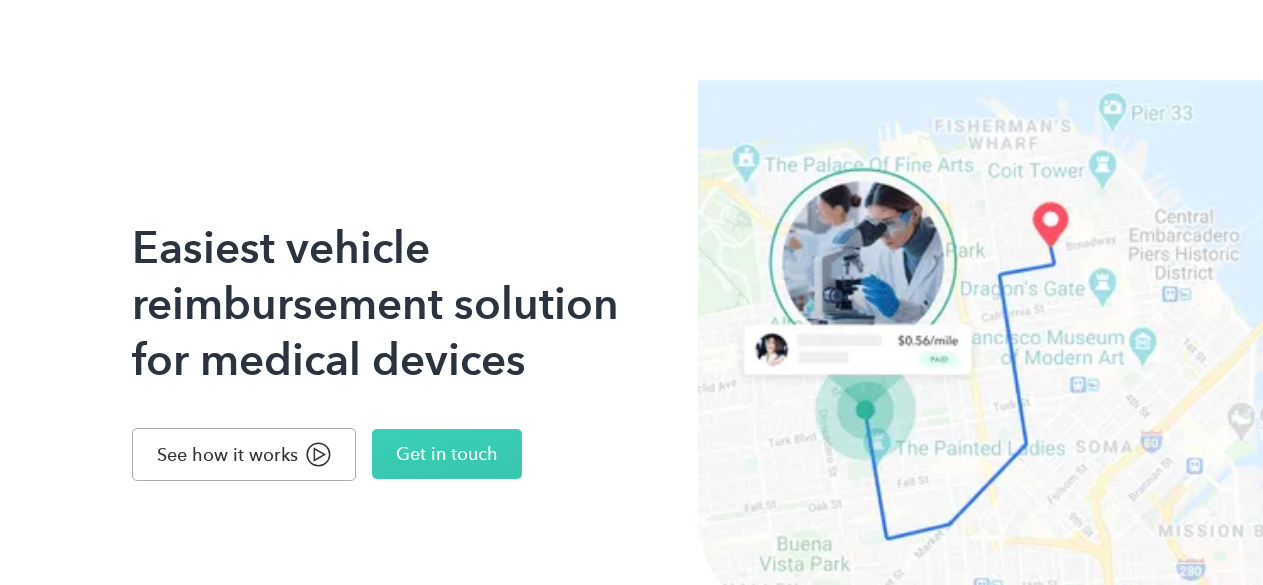 click at bounding box center [981, 350] 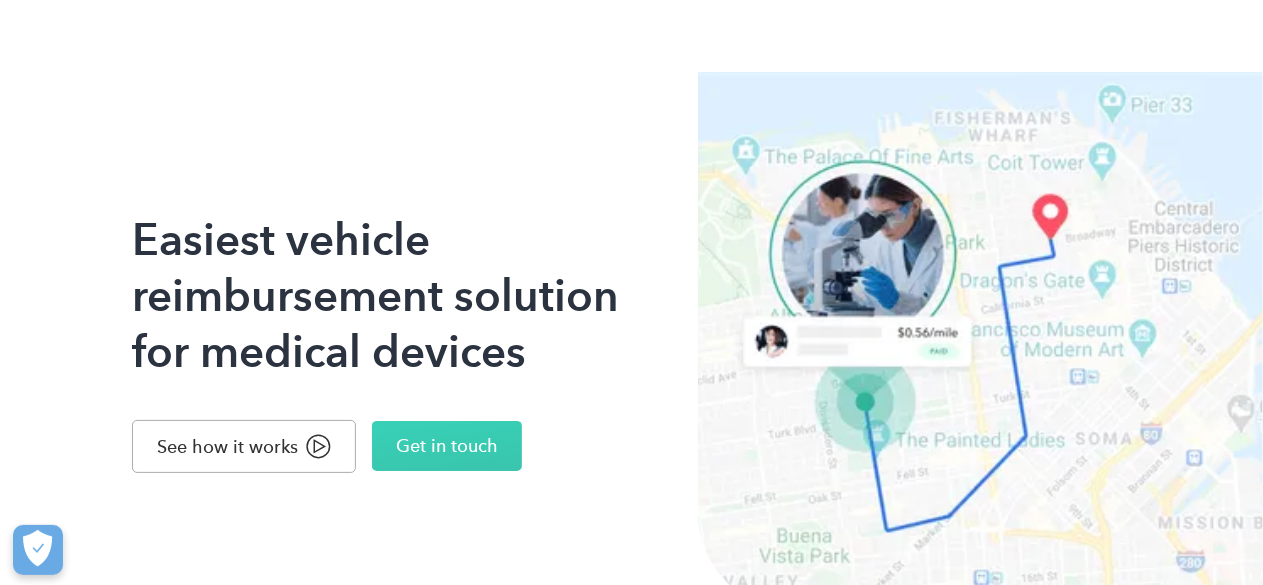scroll, scrollTop: 0, scrollLeft: 0, axis: both 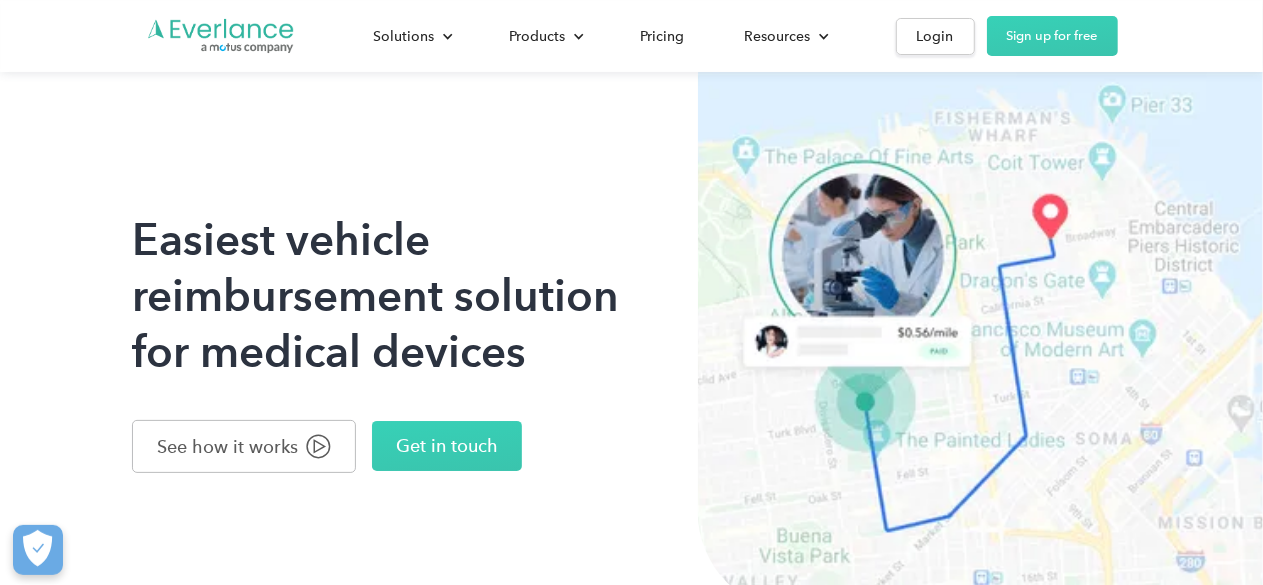 click at bounding box center [318, 446] 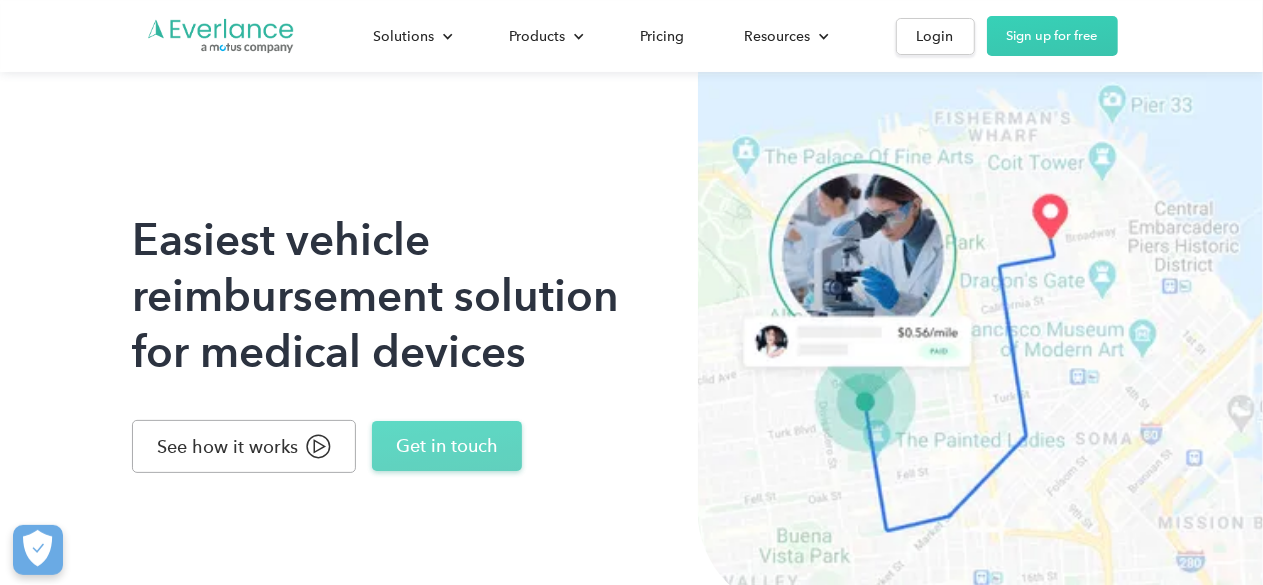 click on "Get in touch" at bounding box center (447, 446) 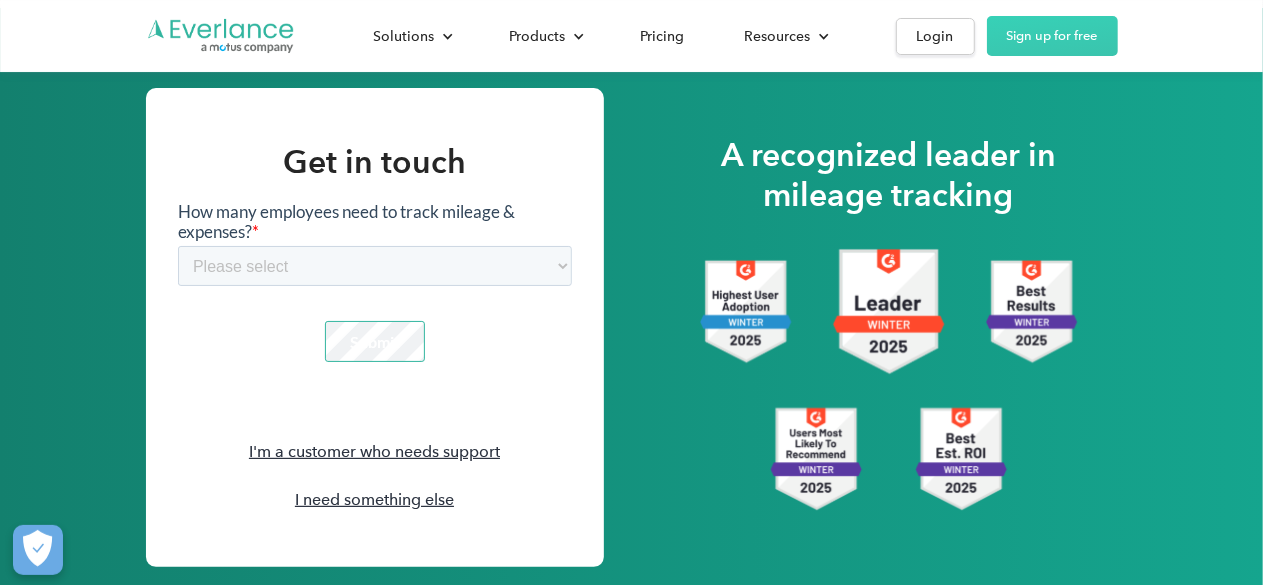 scroll, scrollTop: 3762, scrollLeft: 0, axis: vertical 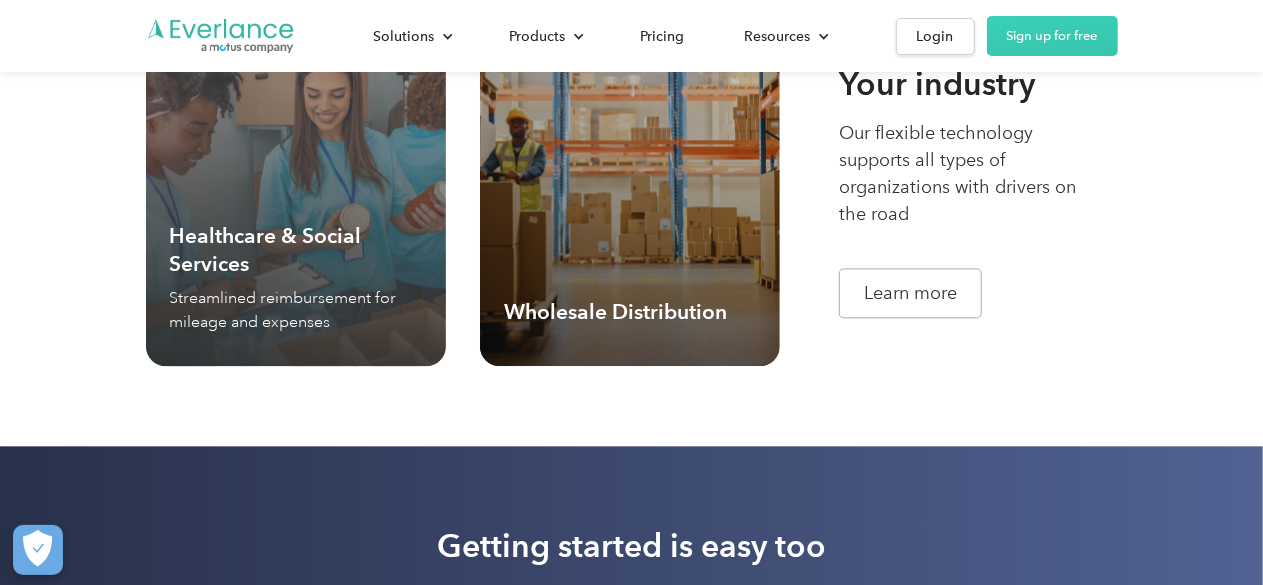click on "Healthcare & Social Services" at bounding box center [296, 250] 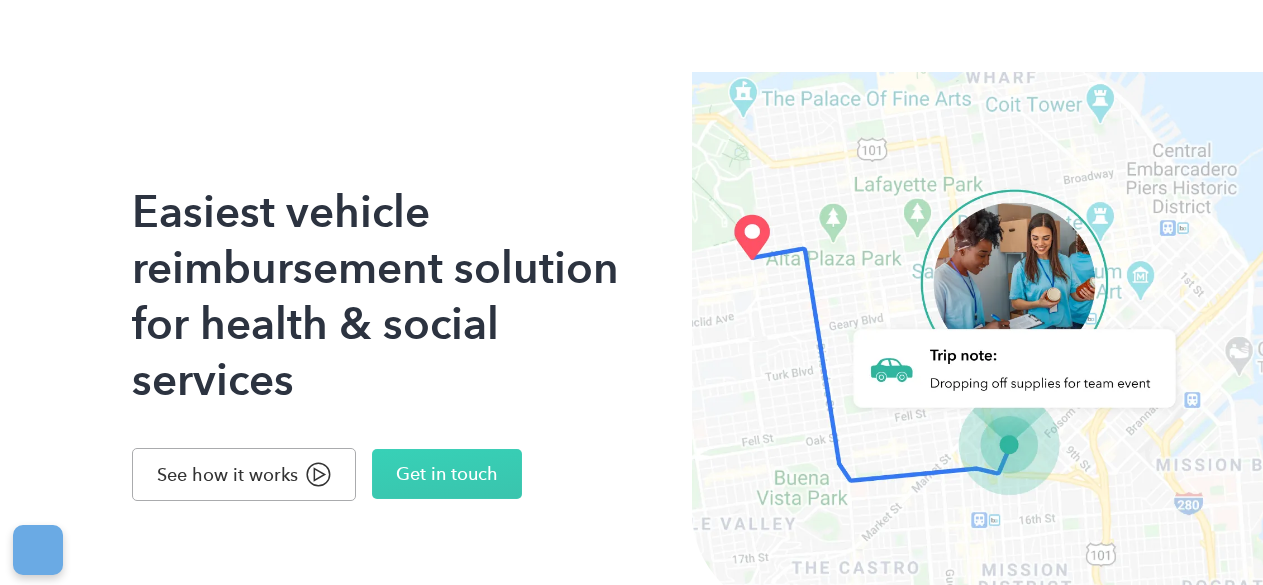 scroll, scrollTop: 0, scrollLeft: 0, axis: both 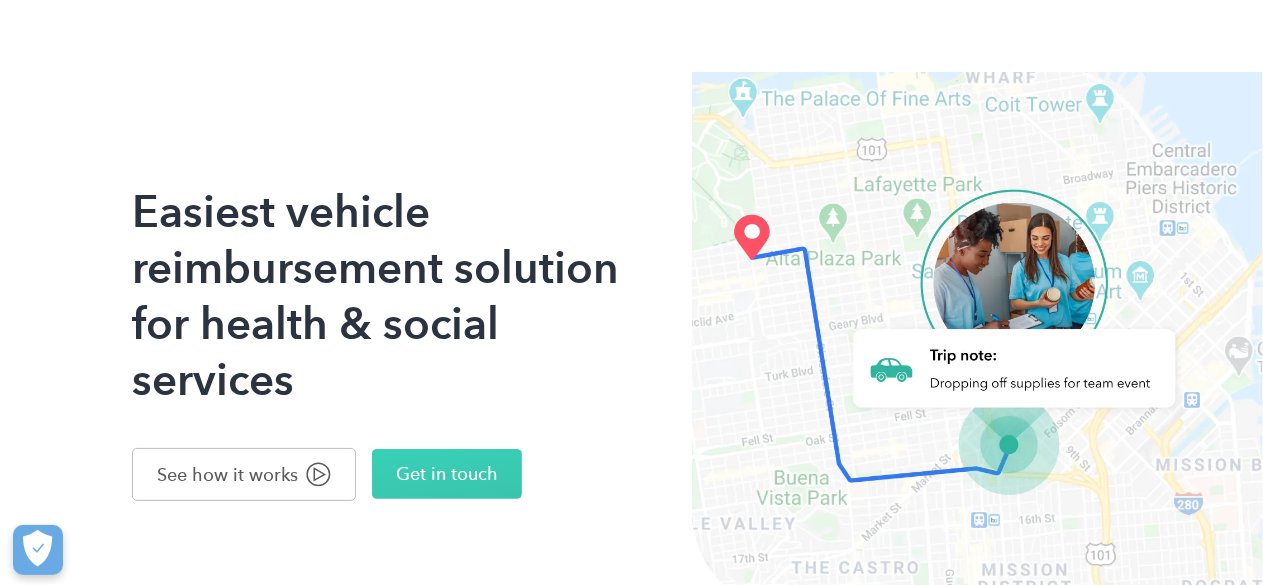 click at bounding box center (318, 474) 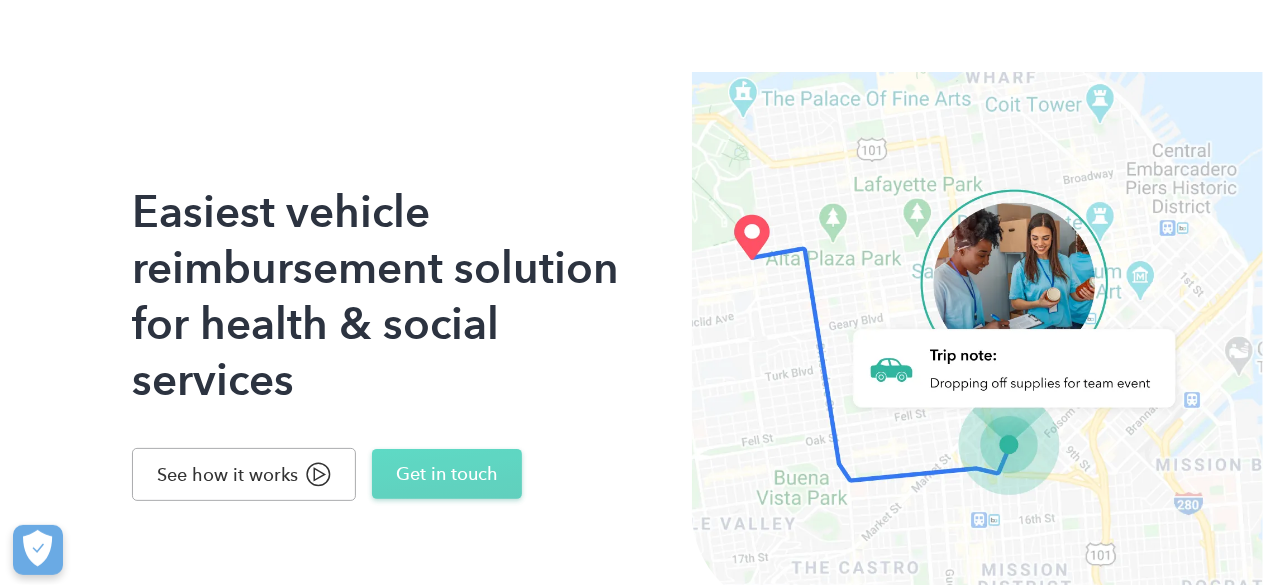 click on "Get in touch" at bounding box center [447, 474] 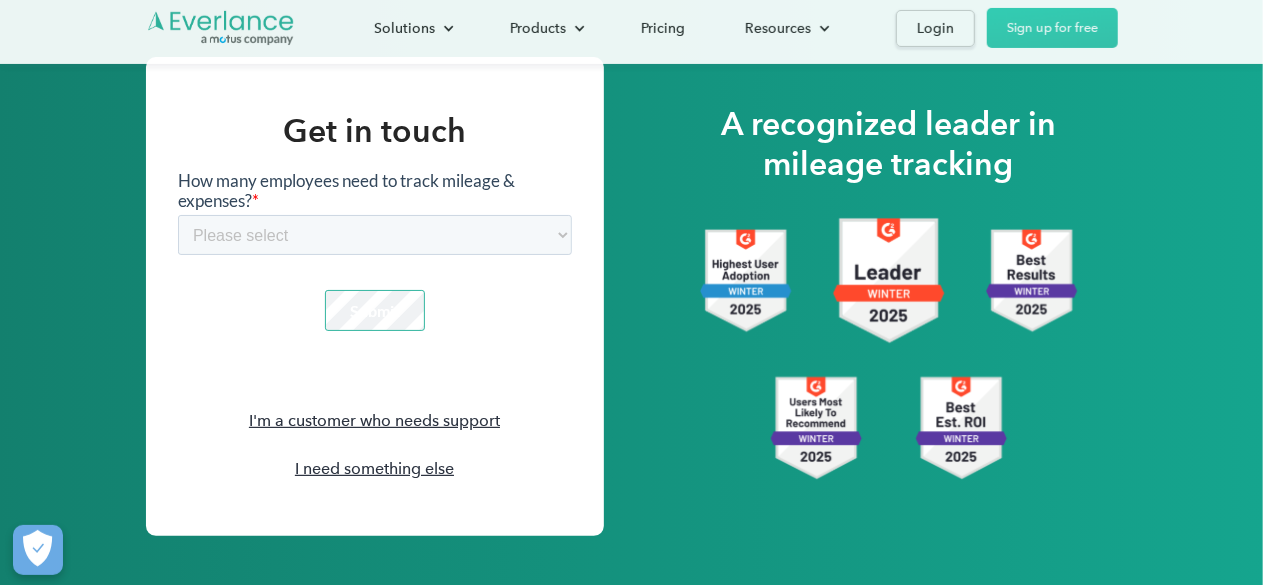 scroll, scrollTop: 3790, scrollLeft: 0, axis: vertical 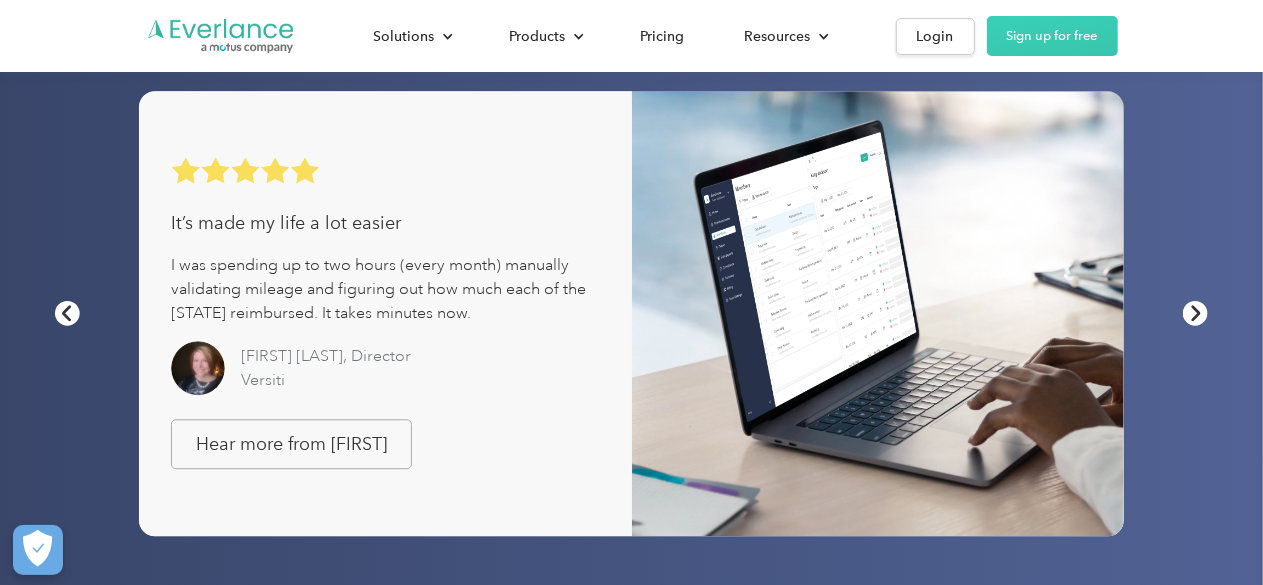 click at bounding box center (1195, 313) 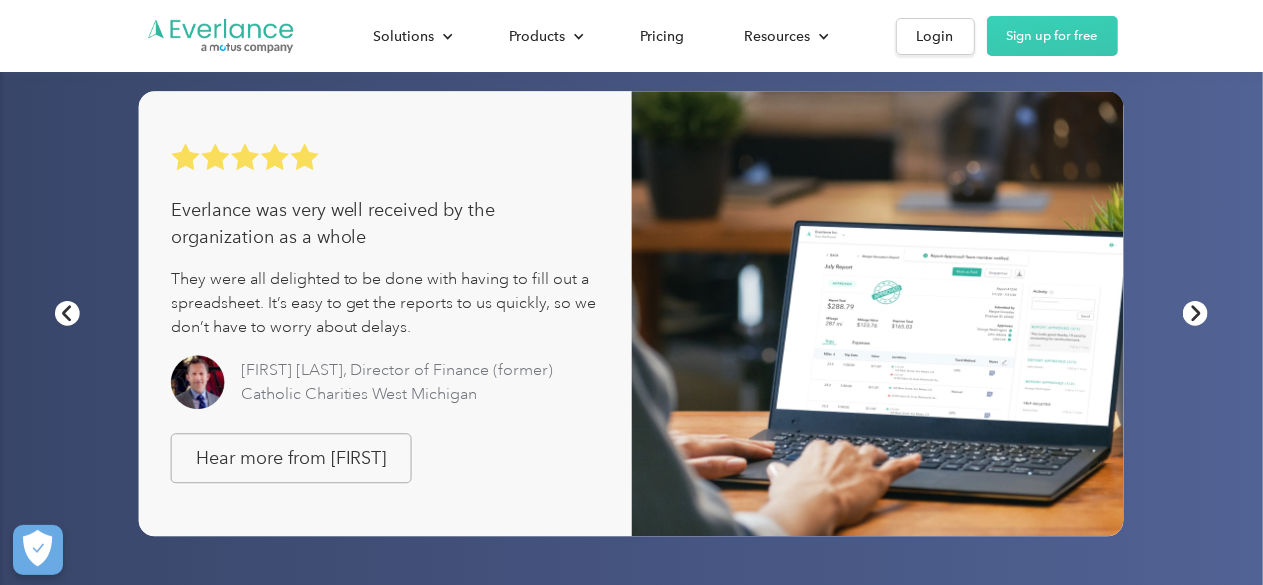 click at bounding box center [1223, 313] 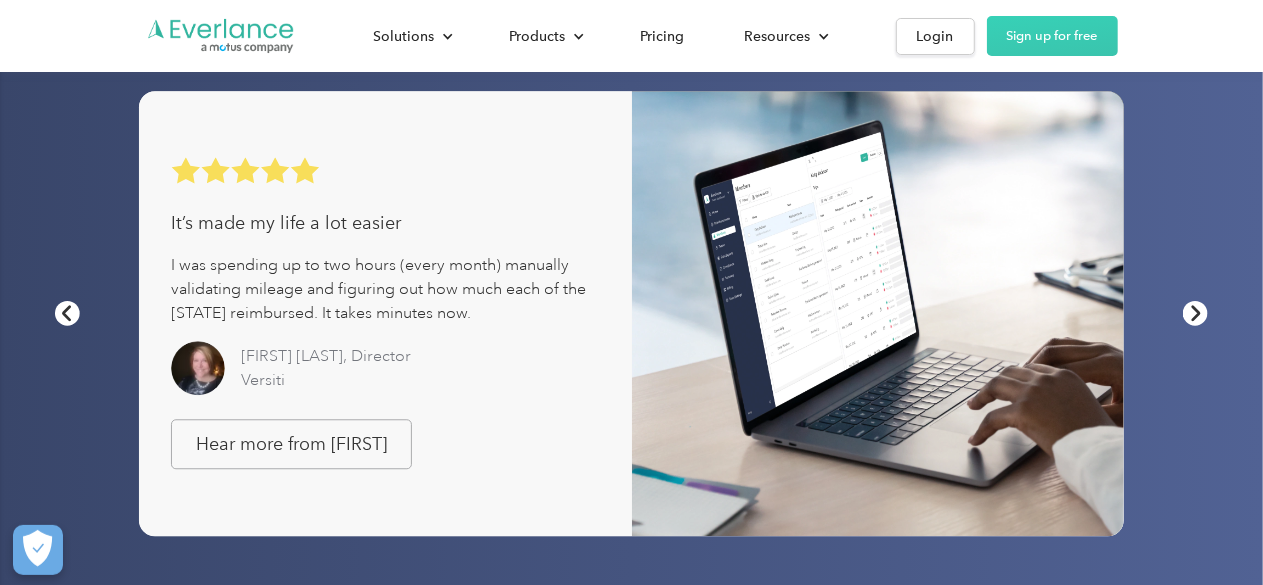 click at bounding box center [1223, 313] 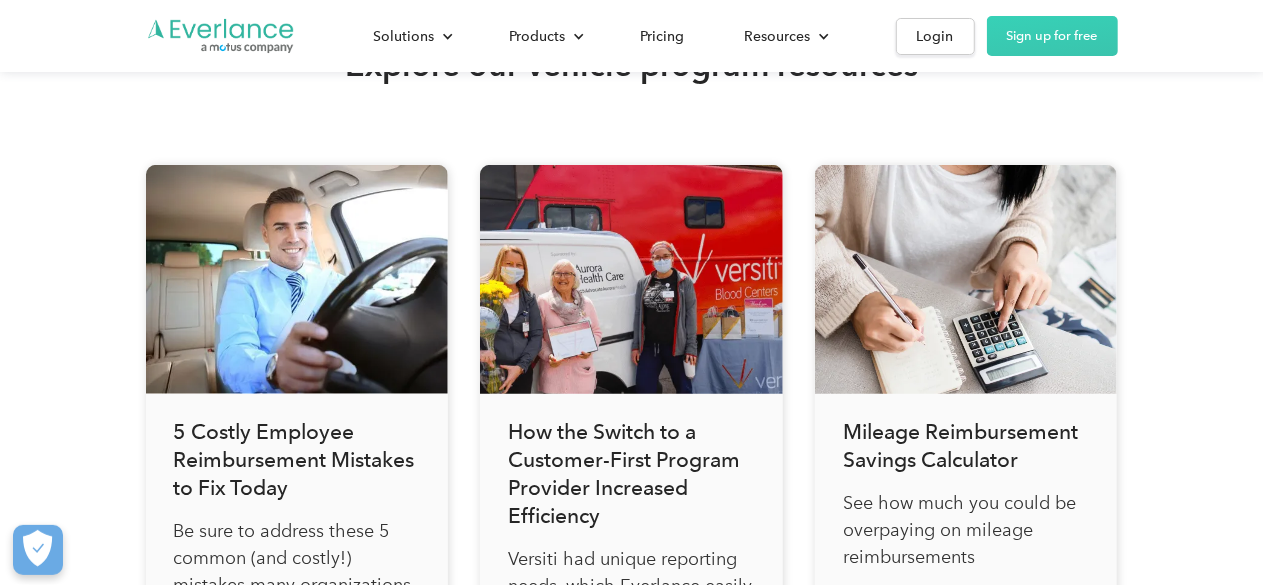 scroll, scrollTop: 8758, scrollLeft: 0, axis: vertical 